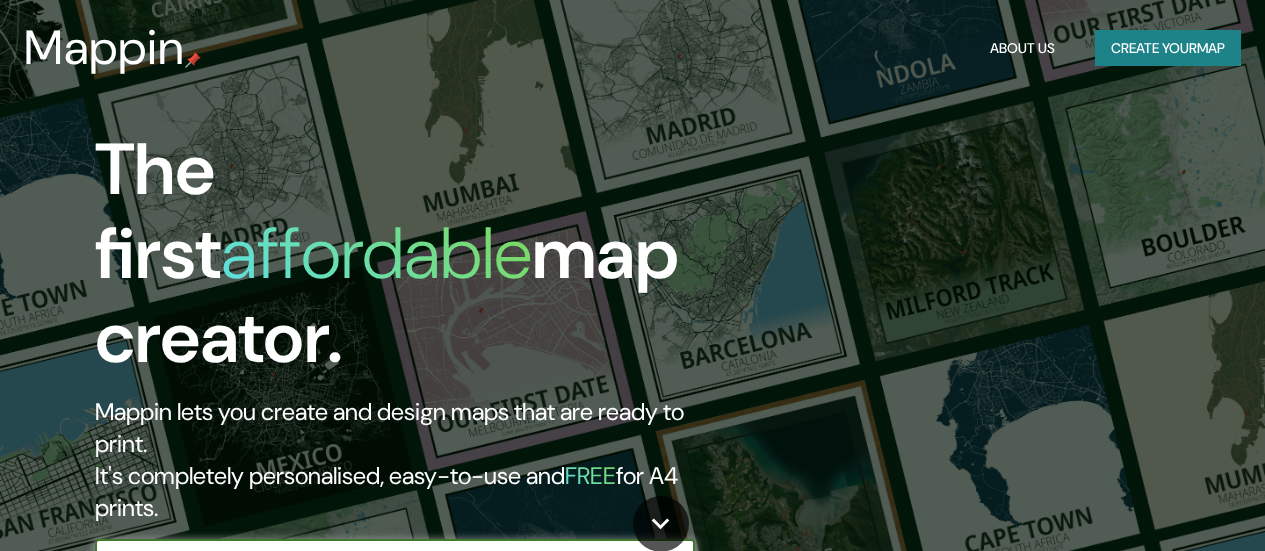 scroll, scrollTop: 0, scrollLeft: 0, axis: both 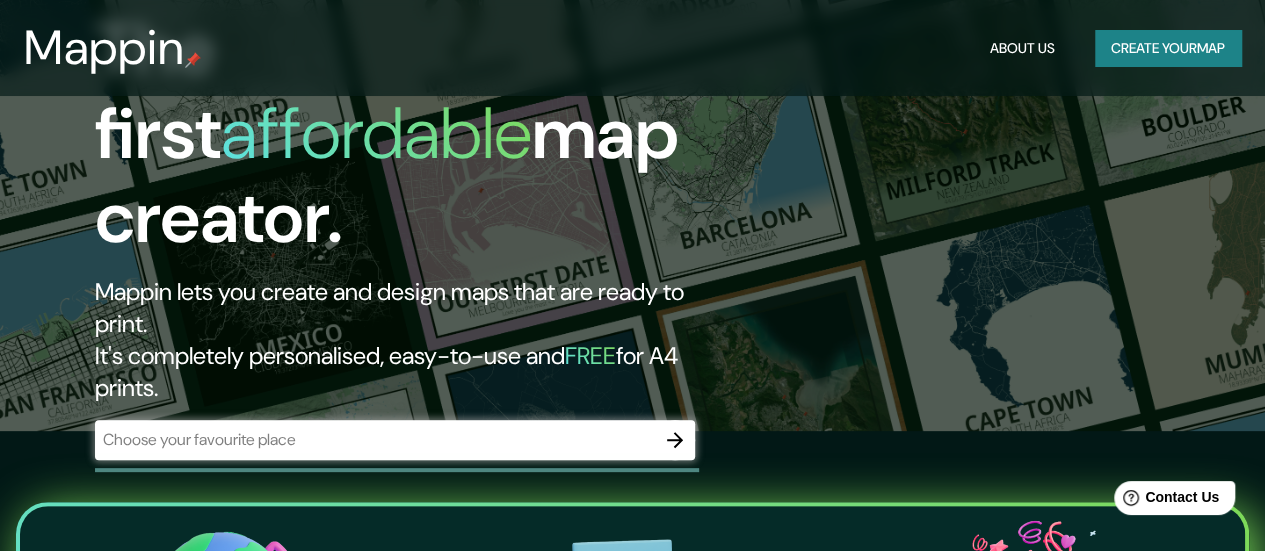click on "​" at bounding box center (395, 440) 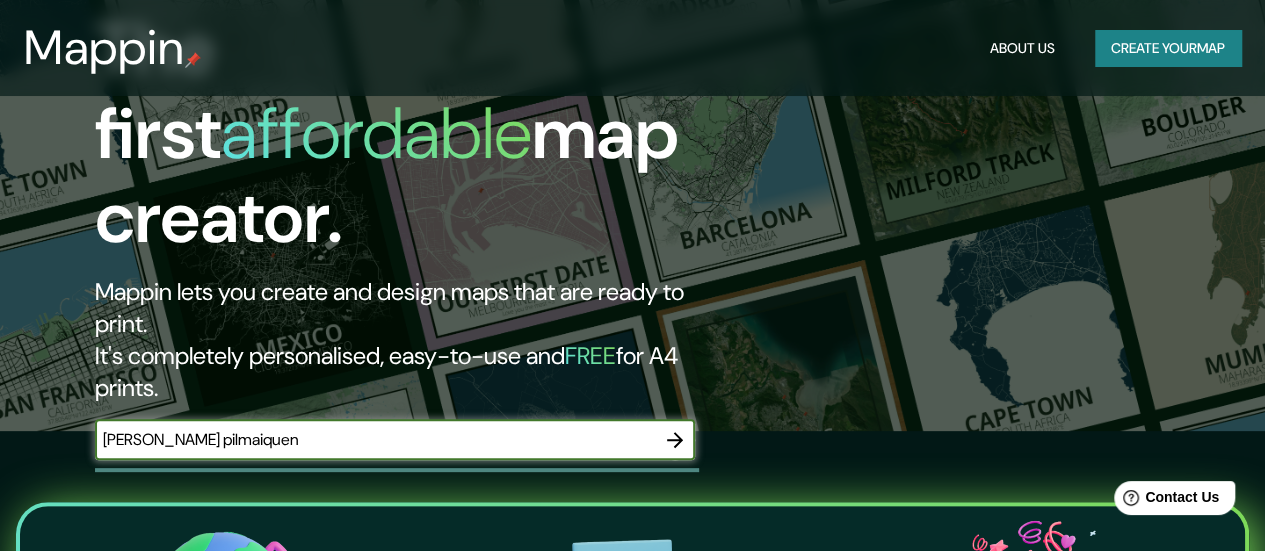 type on "[PERSON_NAME] pilmaiquen" 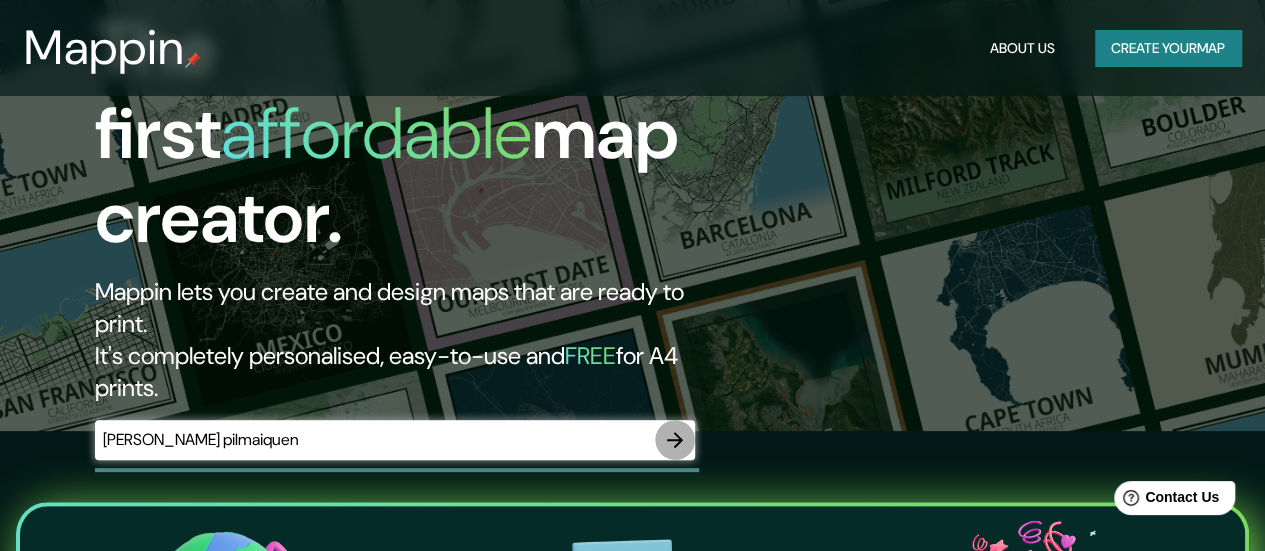 click 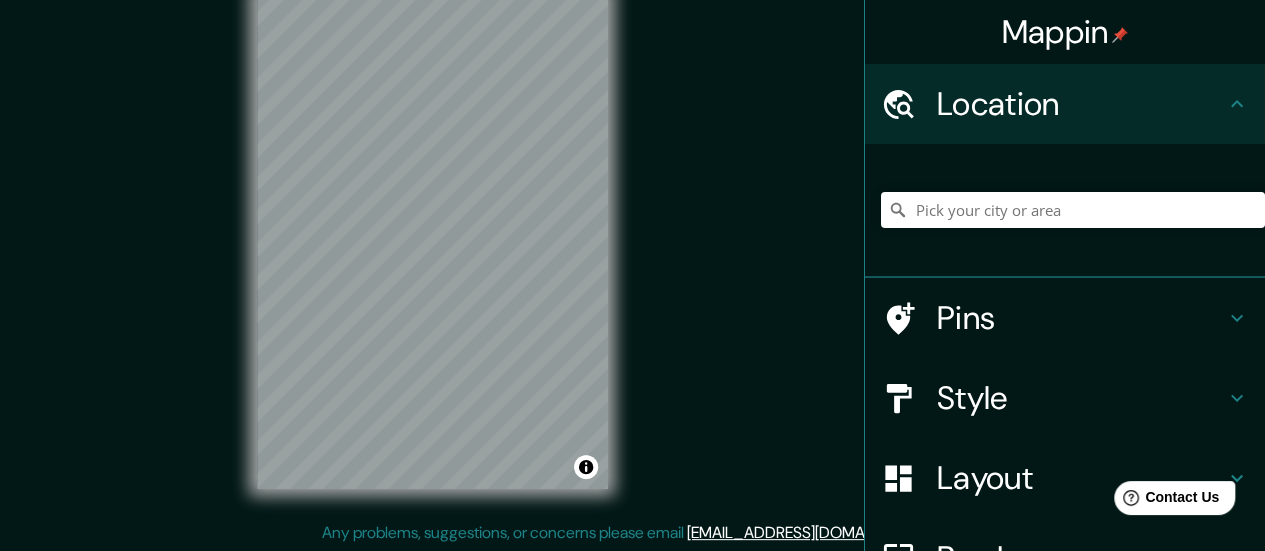 scroll, scrollTop: 0, scrollLeft: 0, axis: both 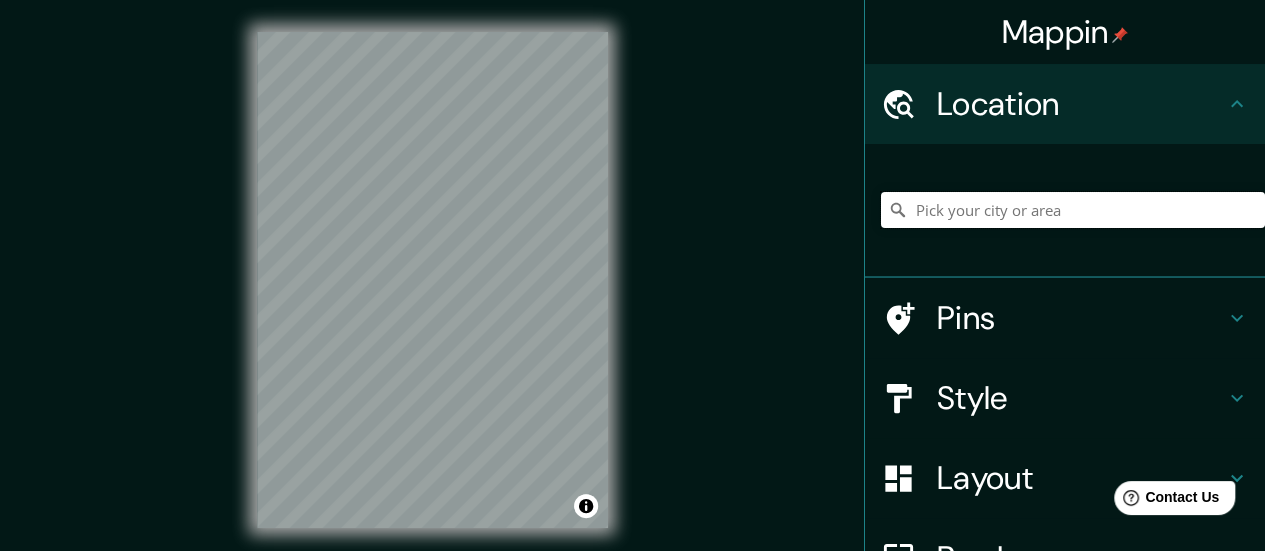 click at bounding box center (1073, 210) 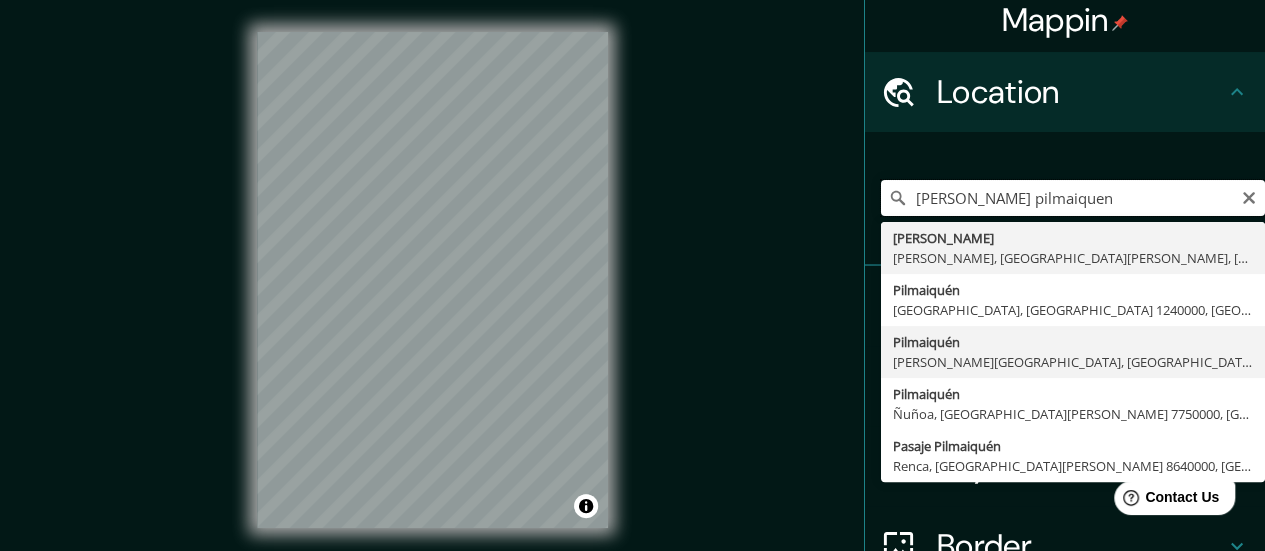 scroll, scrollTop: 3, scrollLeft: 0, axis: vertical 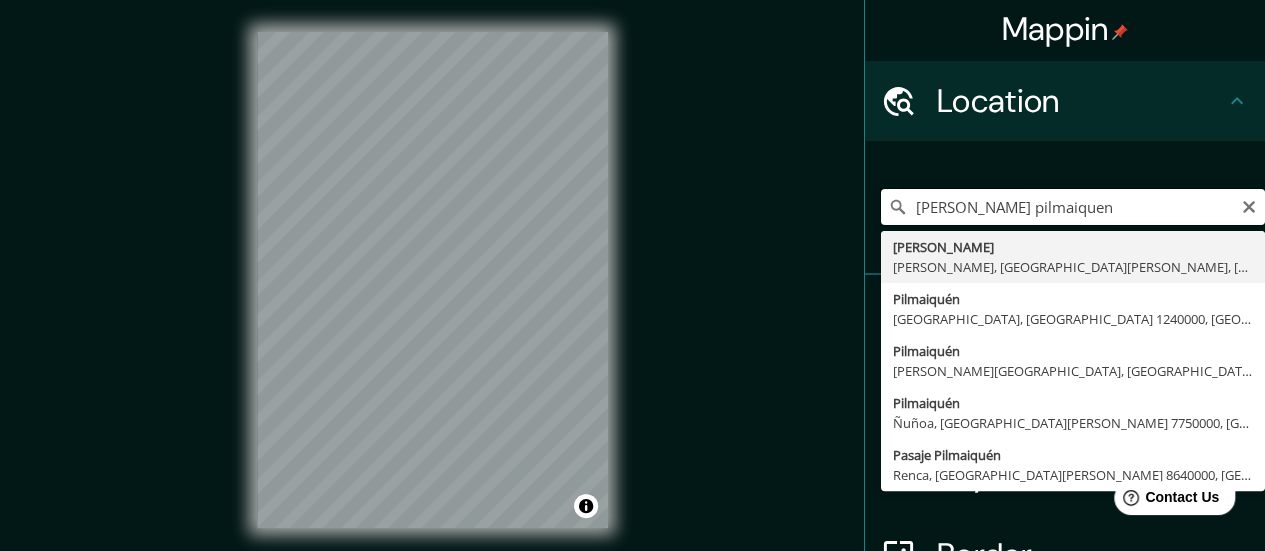 click on "[PERSON_NAME] pilmaiquen" at bounding box center [1073, 207] 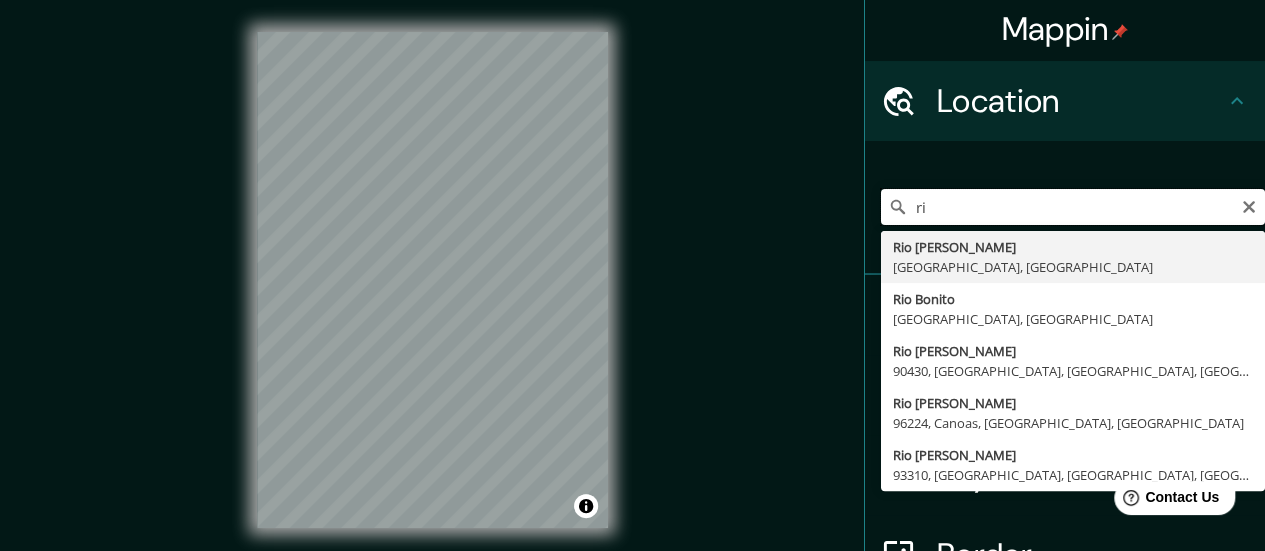 type on "r" 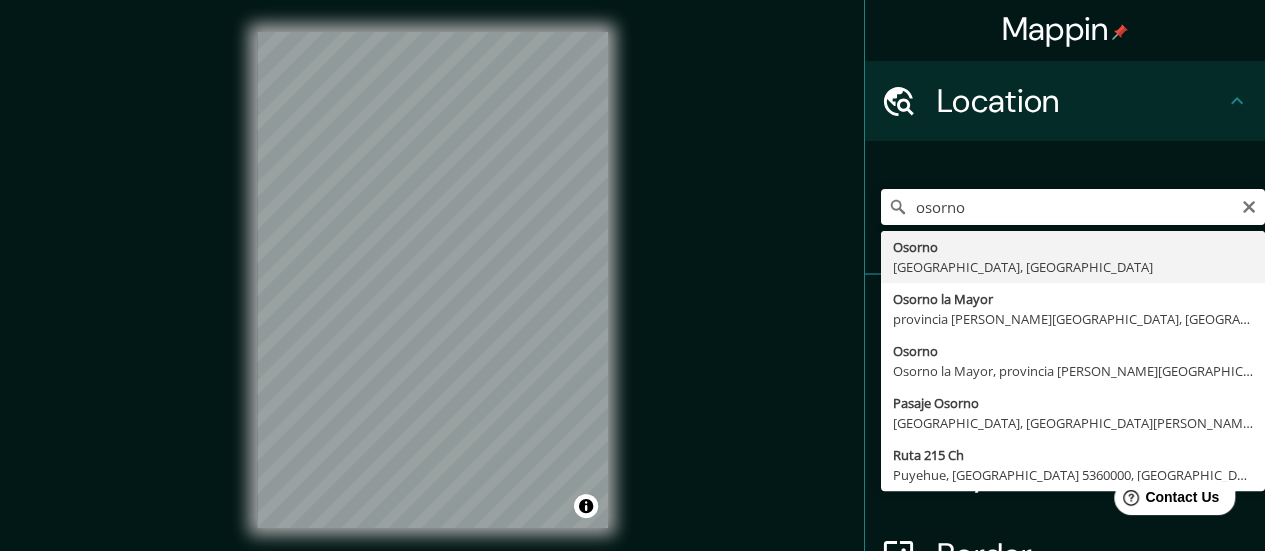 type on "[GEOGRAPHIC_DATA], [GEOGRAPHIC_DATA], [GEOGRAPHIC_DATA]" 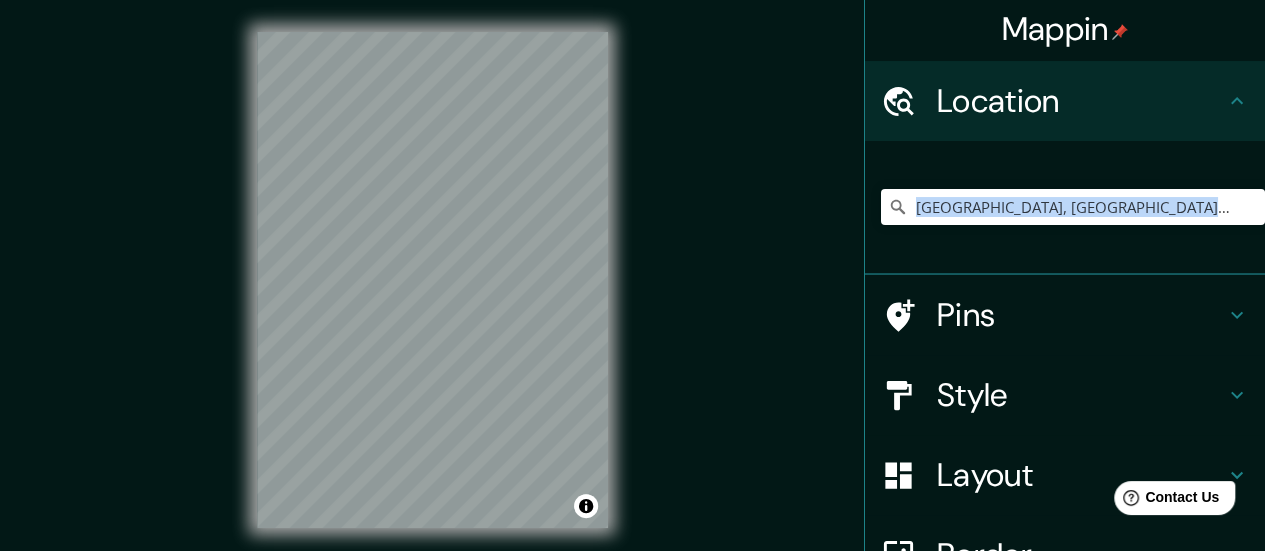 click on "[GEOGRAPHIC_DATA], [GEOGRAPHIC_DATA], [GEOGRAPHIC_DATA]" at bounding box center [1073, 207] 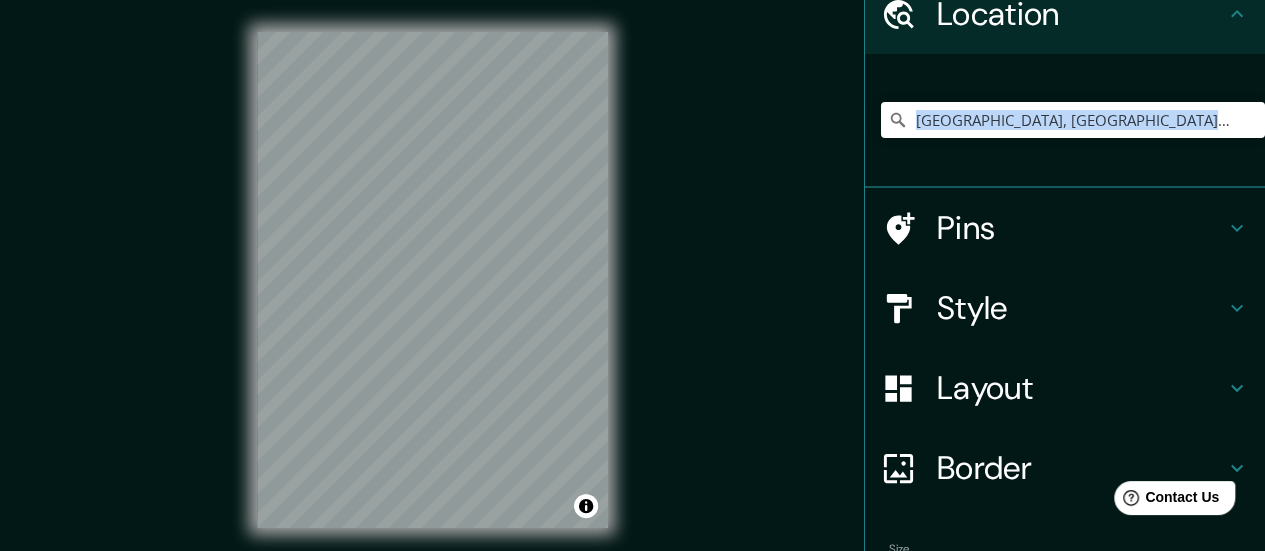 scroll, scrollTop: 213, scrollLeft: 0, axis: vertical 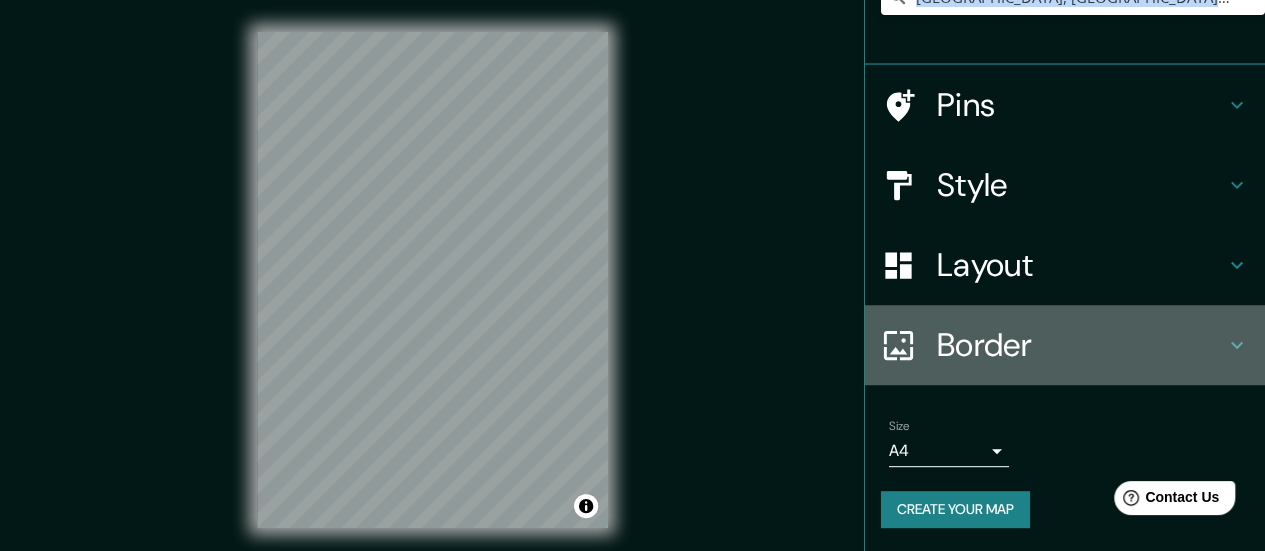 click 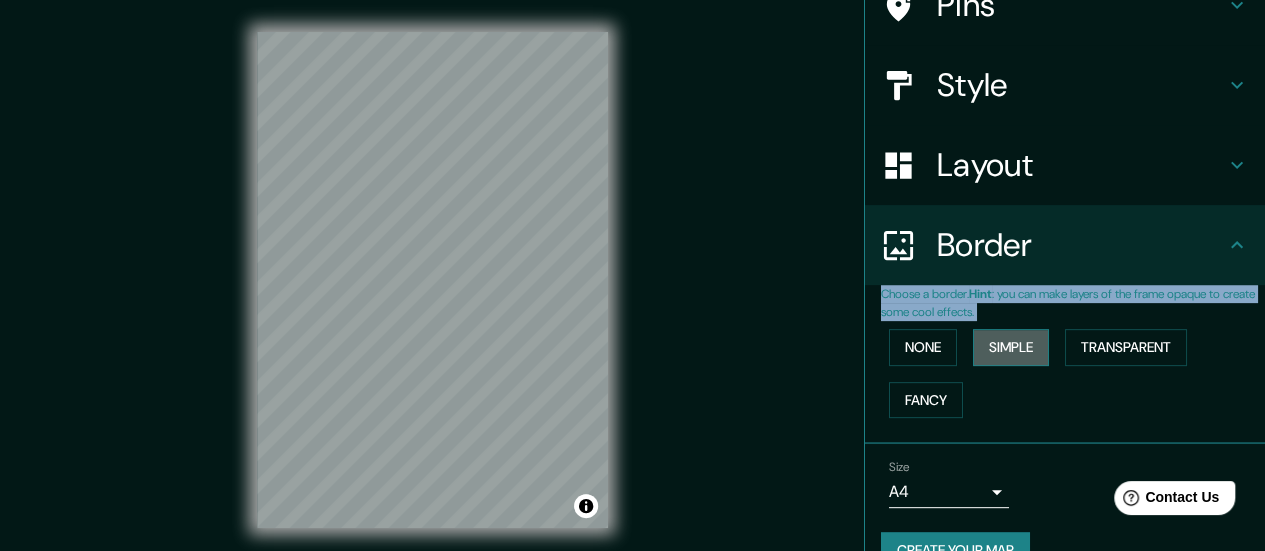 click on "Simple" at bounding box center (1011, 347) 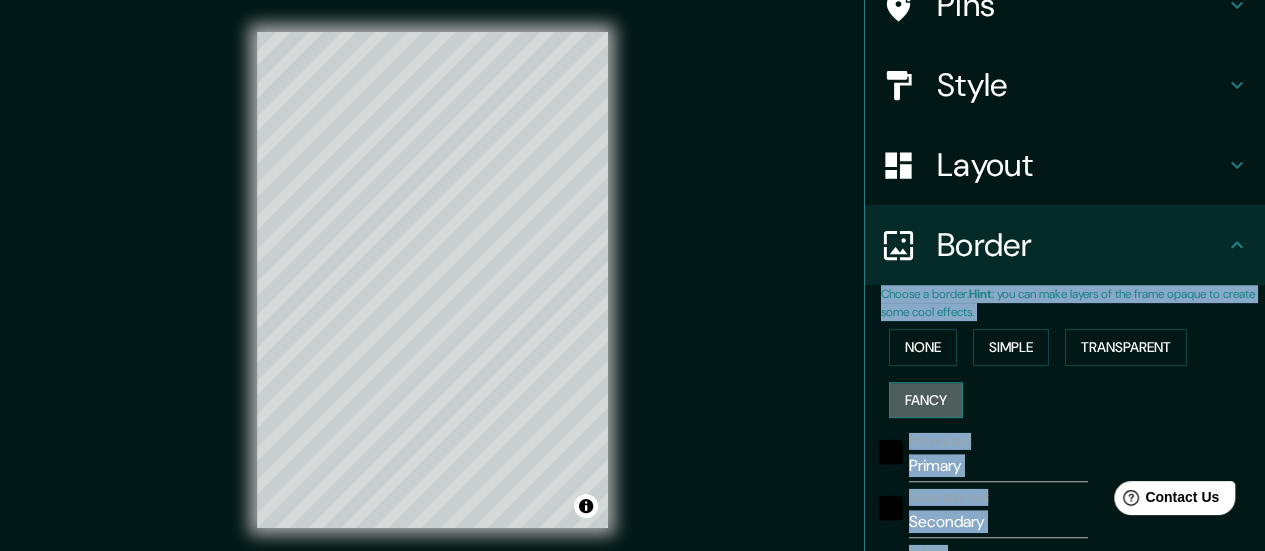click on "Fancy" at bounding box center [926, 400] 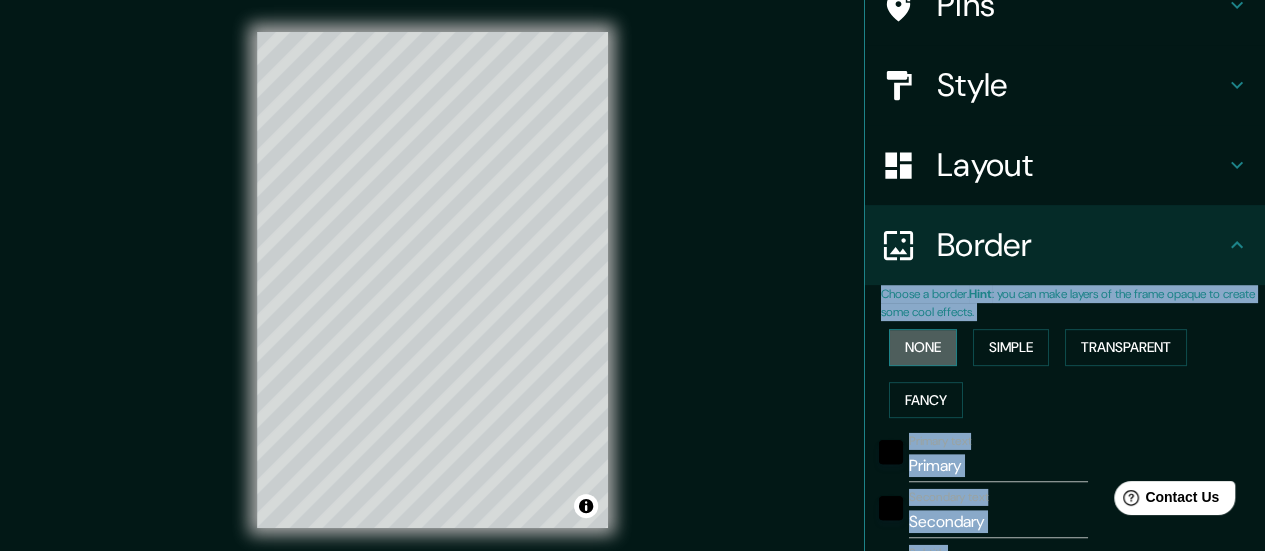 click on "None" at bounding box center (923, 347) 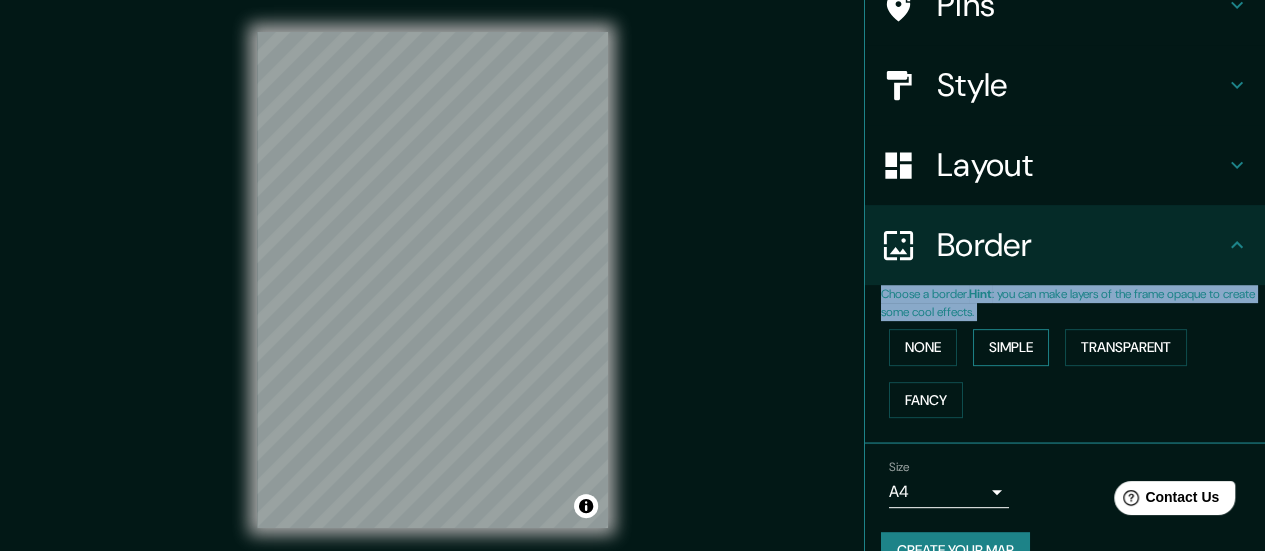 click on "Simple" at bounding box center [1011, 347] 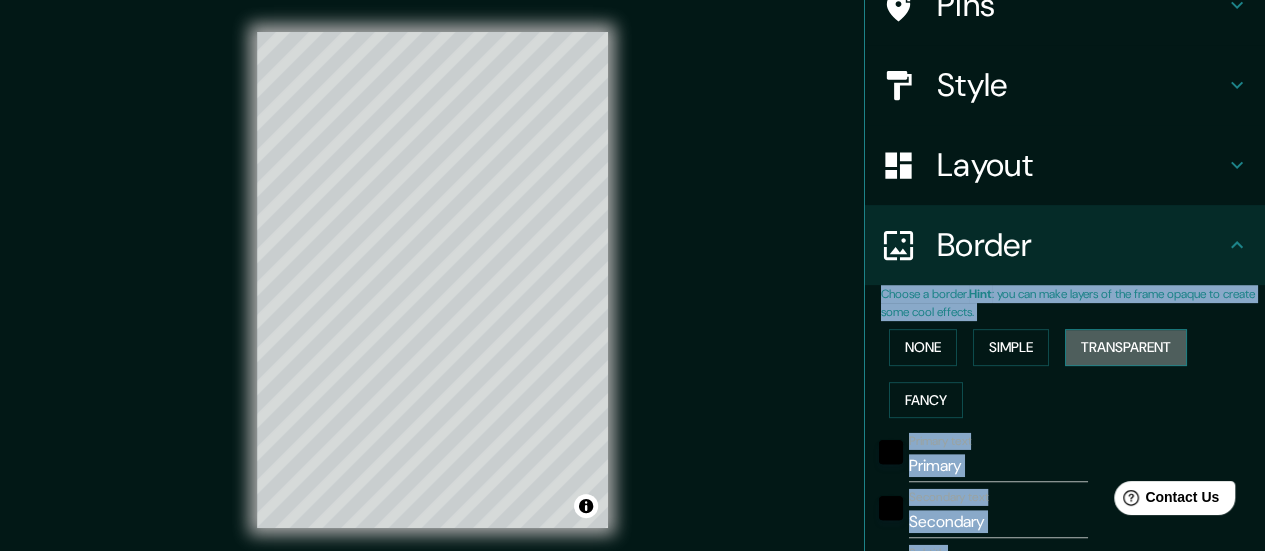 click on "Transparent" at bounding box center [1126, 347] 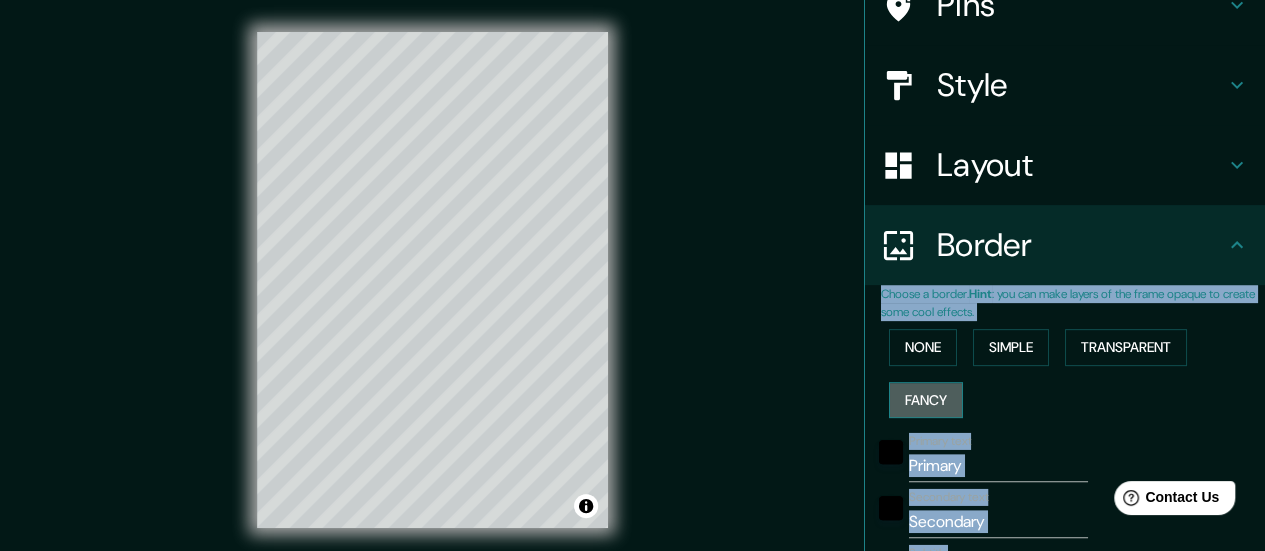 click on "Fancy" at bounding box center (926, 400) 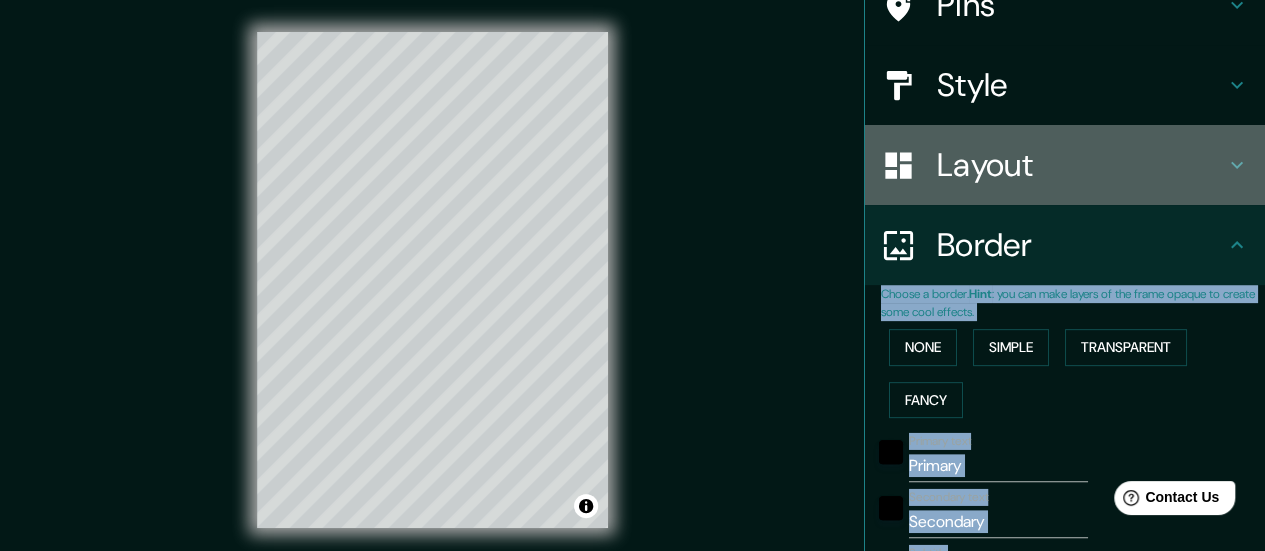 click on "Layout" at bounding box center [1081, 165] 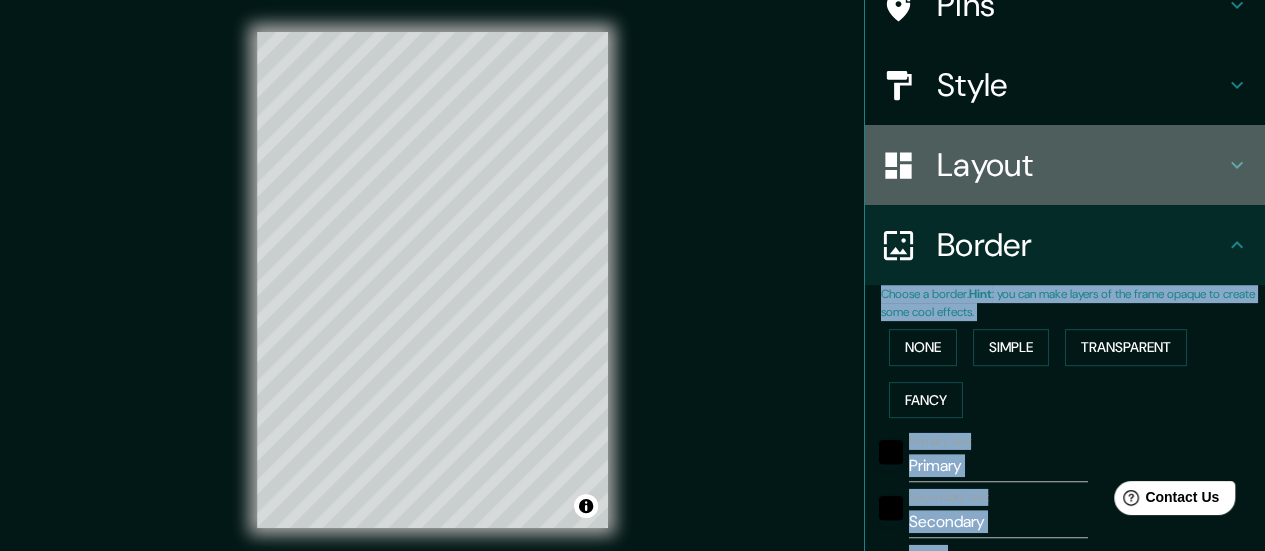 type on "140" 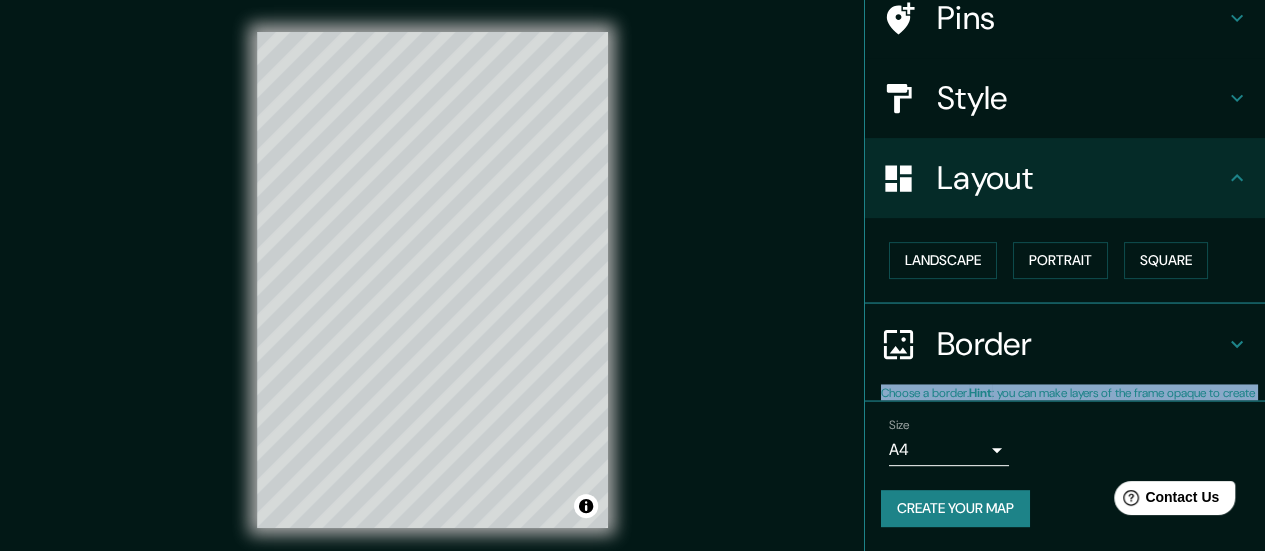 scroll, scrollTop: 166, scrollLeft: 0, axis: vertical 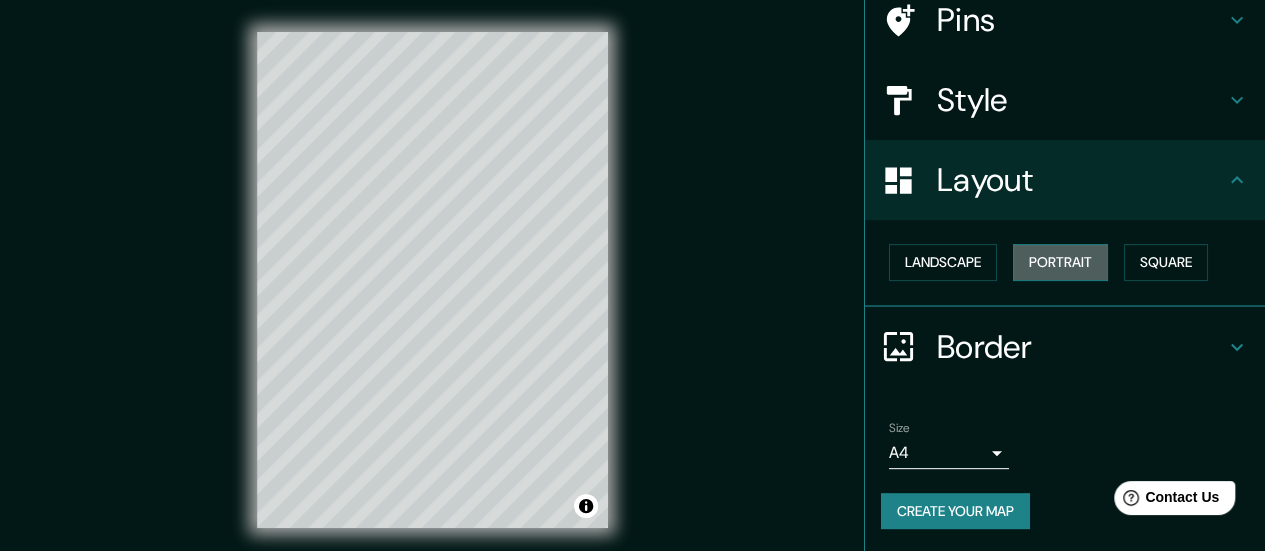 click on "Portrait" at bounding box center [1060, 262] 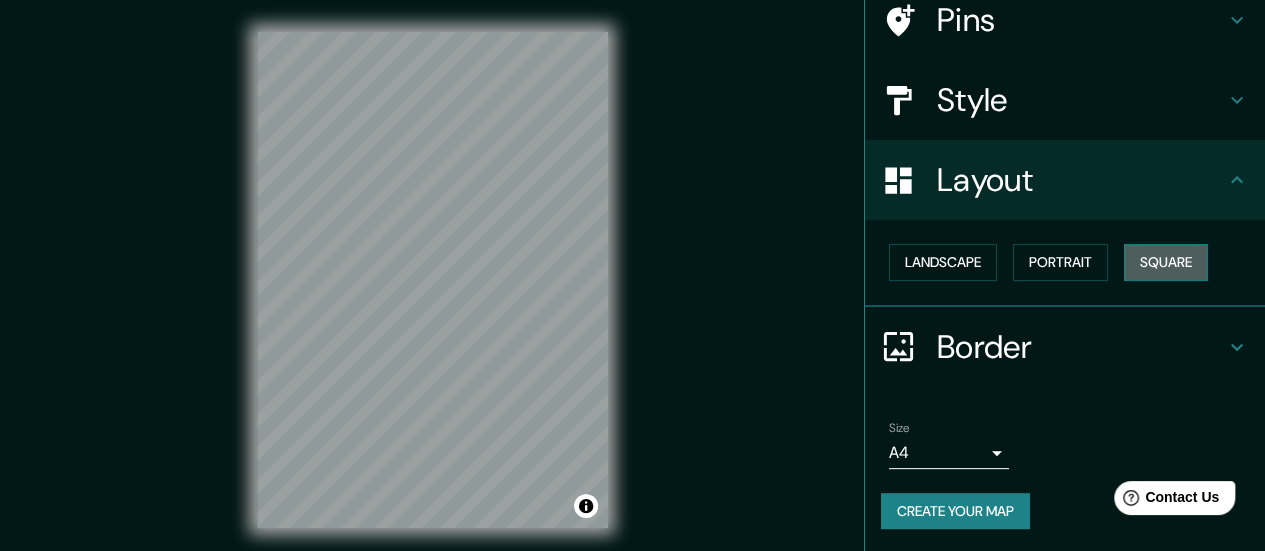 click on "Square" at bounding box center [1166, 262] 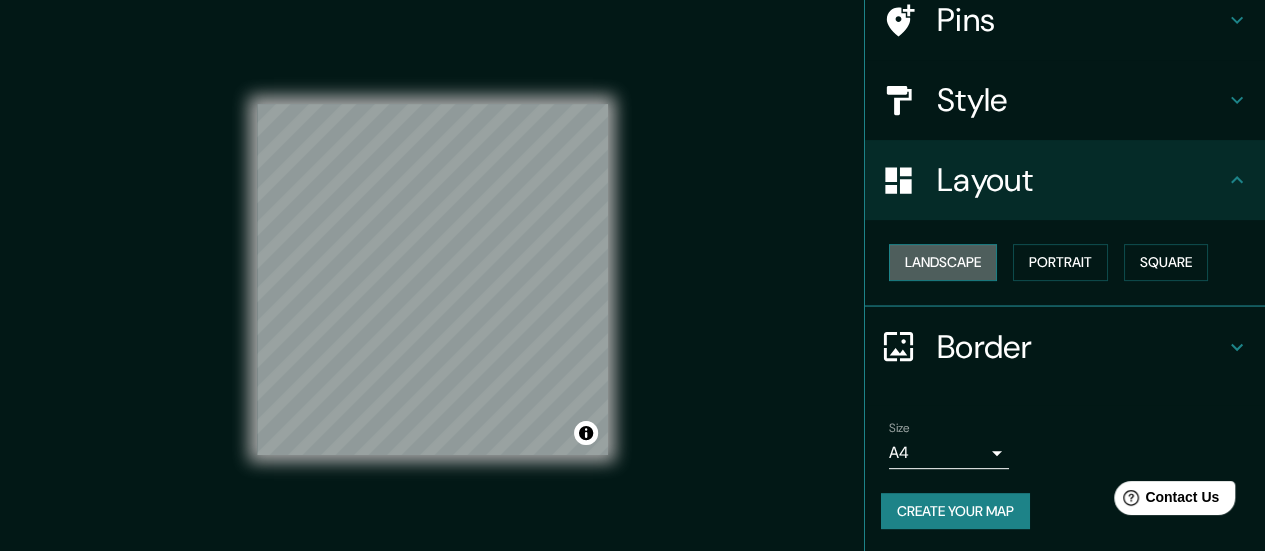 click on "Landscape" at bounding box center [943, 262] 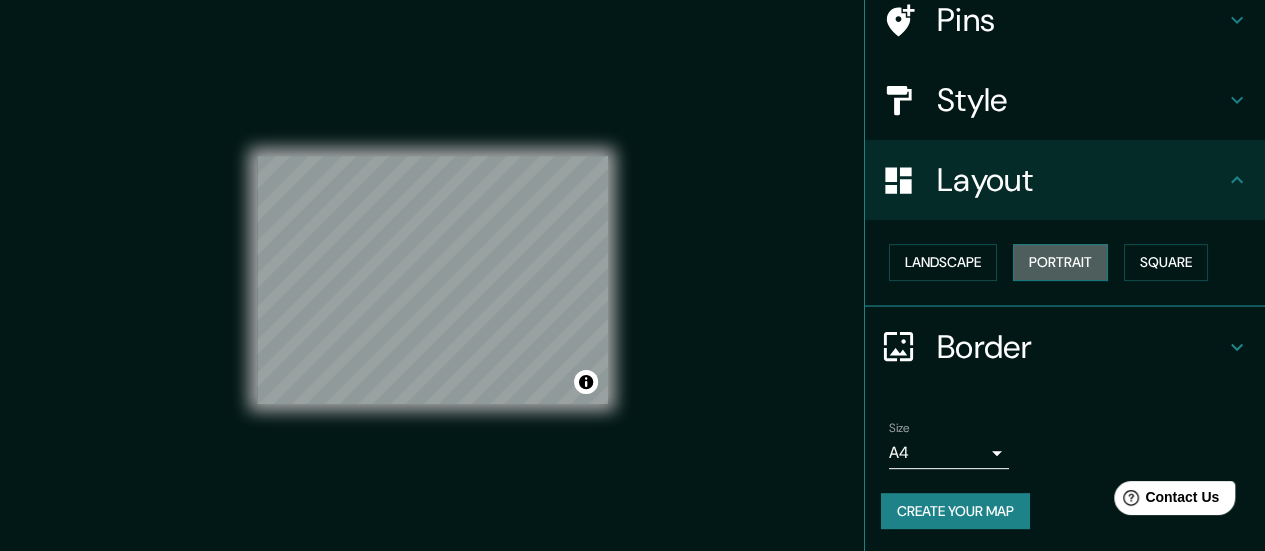 click on "Portrait" at bounding box center (1060, 262) 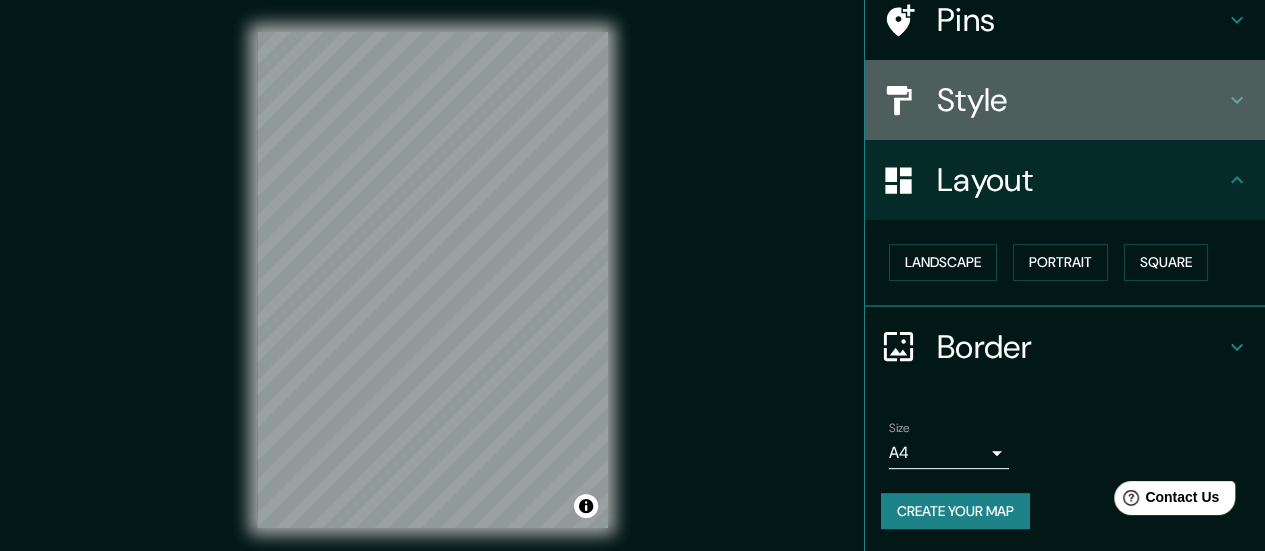 click on "Style" at bounding box center (1081, 100) 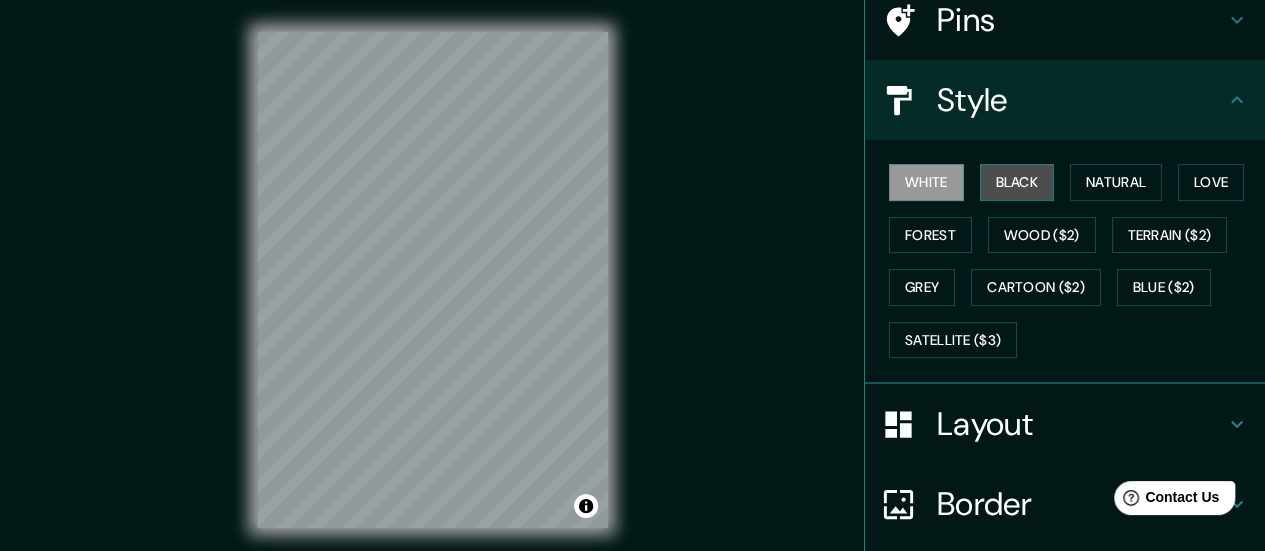 click on "Black" at bounding box center [1017, 182] 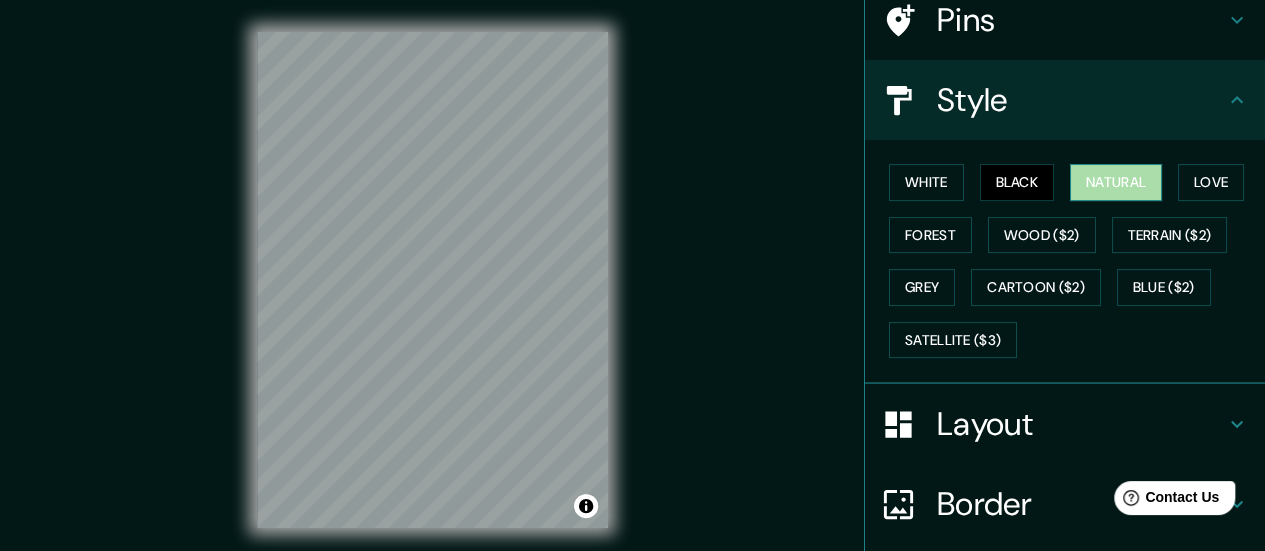 click on "Natural" at bounding box center (1116, 182) 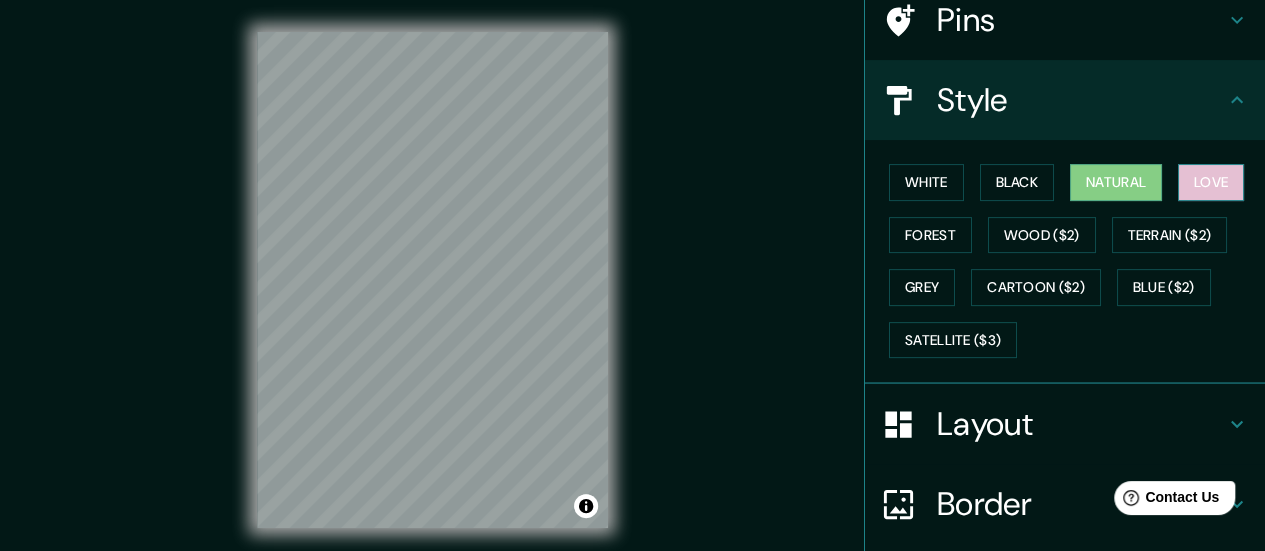 click on "Love" at bounding box center (1211, 182) 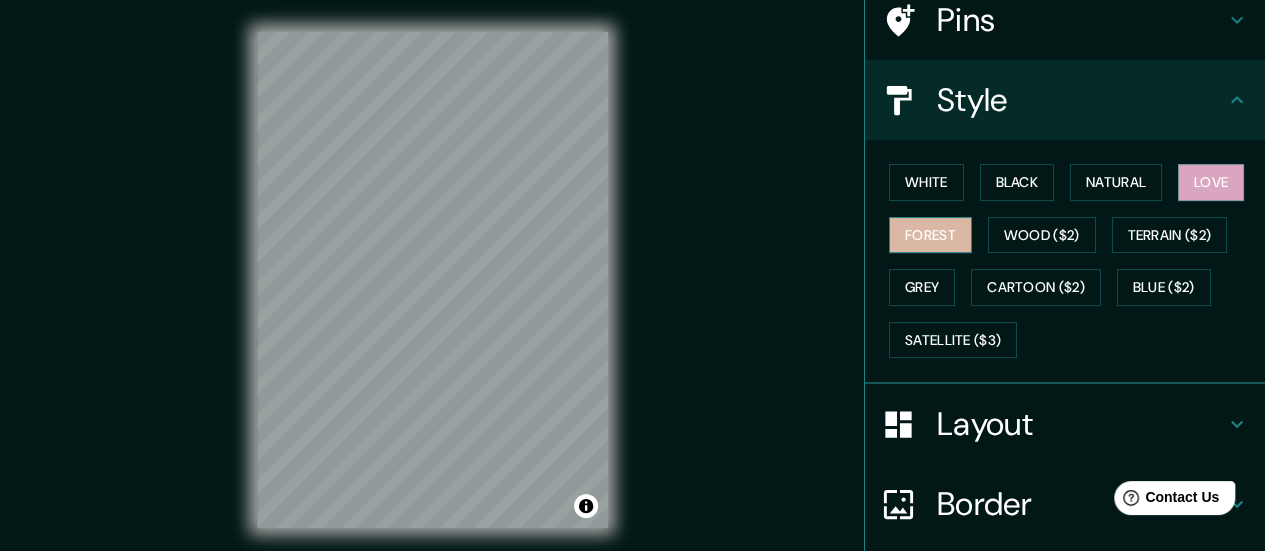 click on "Forest" at bounding box center (930, 235) 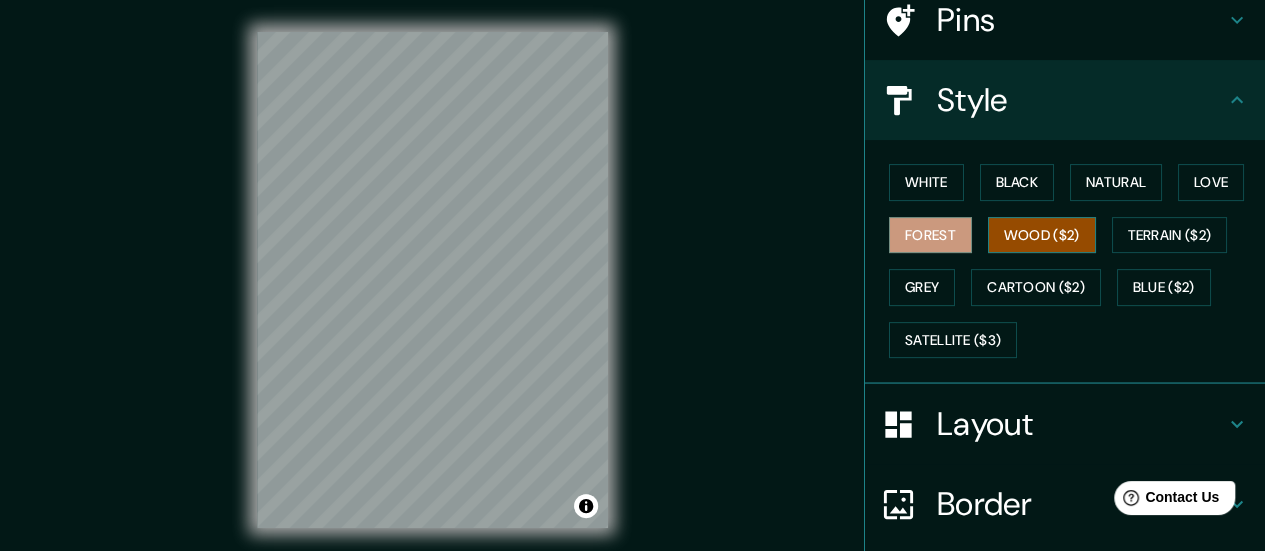 click on "Wood ($2)" at bounding box center [1042, 235] 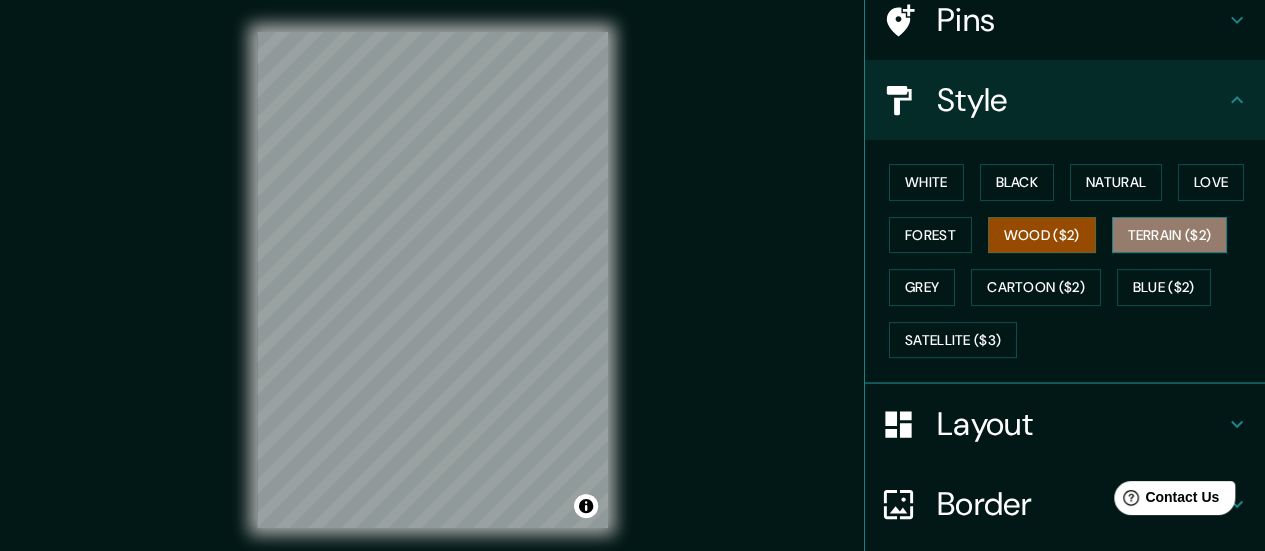 click on "Terrain ($2)" at bounding box center [1170, 235] 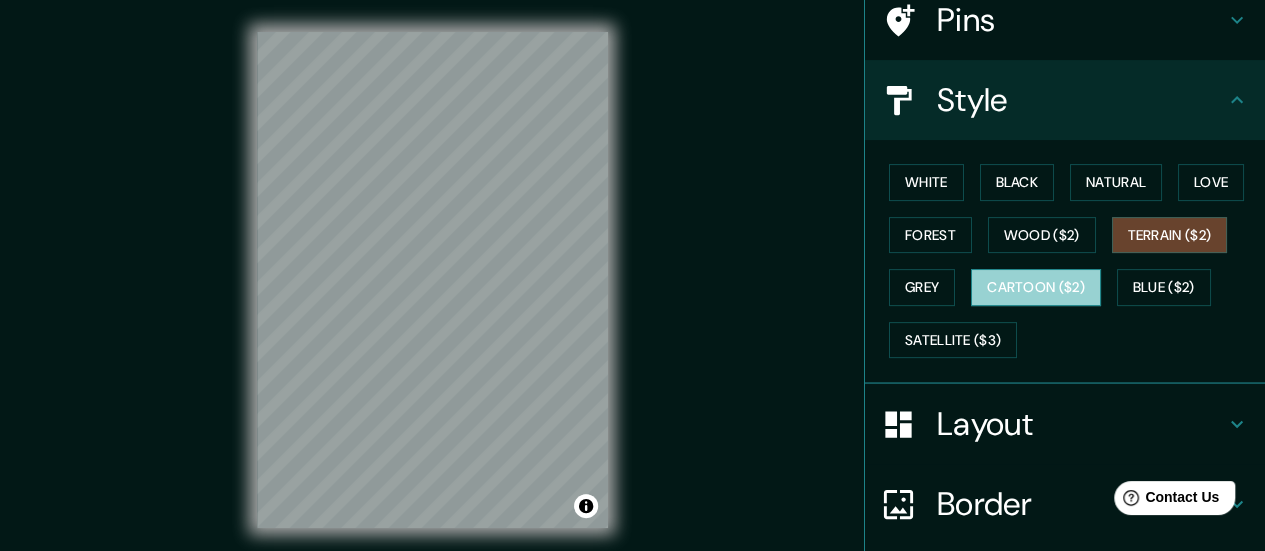 click on "Cartoon ($2)" at bounding box center [1036, 287] 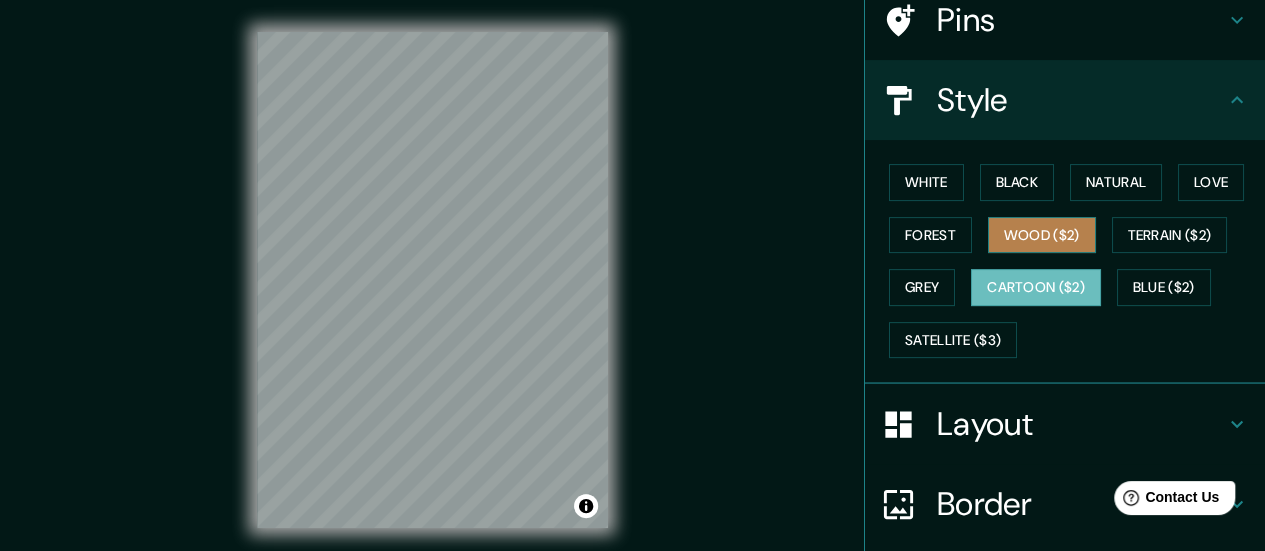 click on "Wood ($2)" at bounding box center [1042, 235] 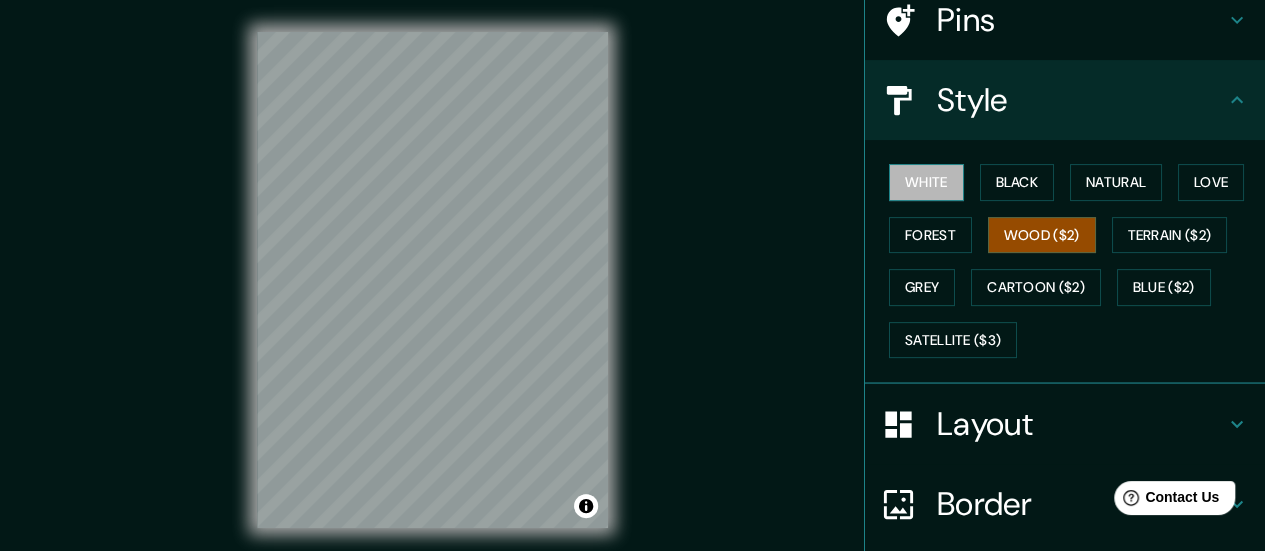 click on "White" at bounding box center [926, 182] 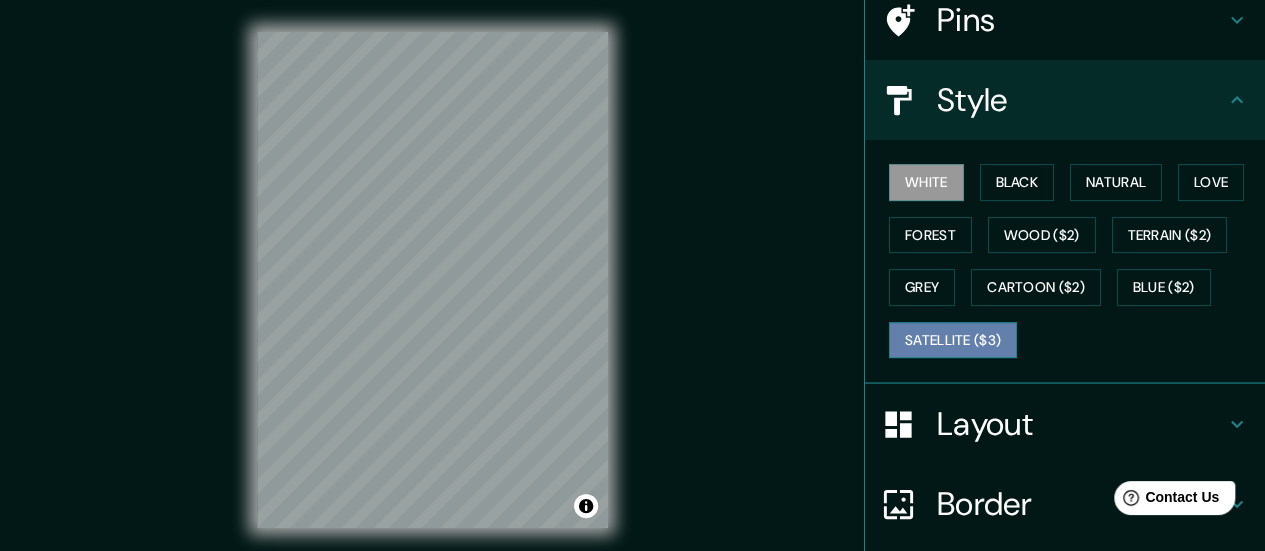 click on "Satellite ($3)" at bounding box center (953, 340) 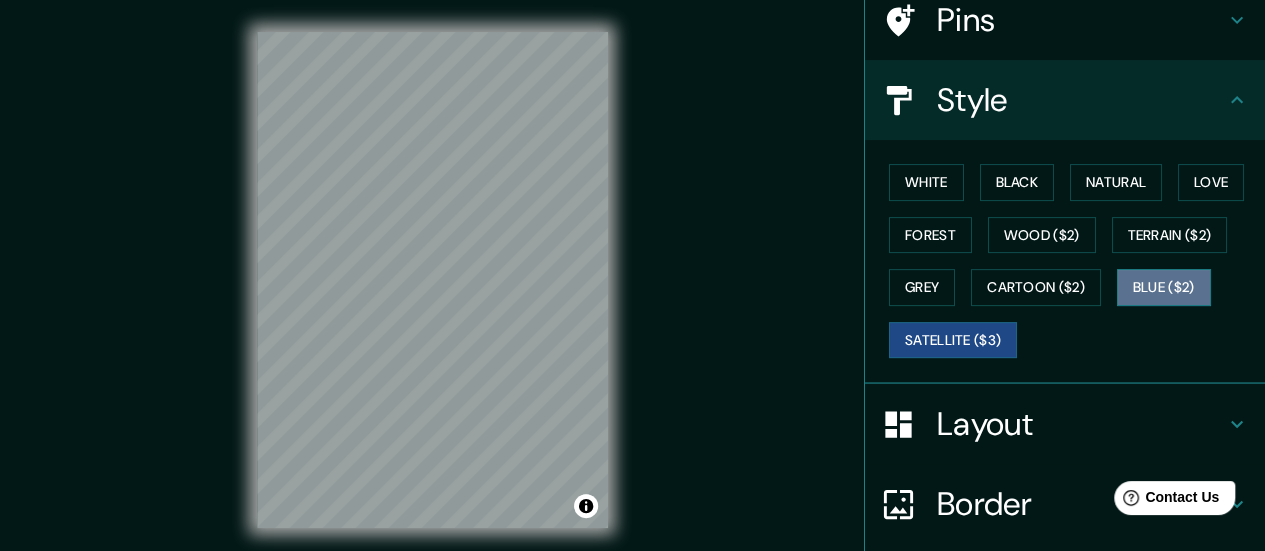 click on "Blue ($2)" at bounding box center [1164, 287] 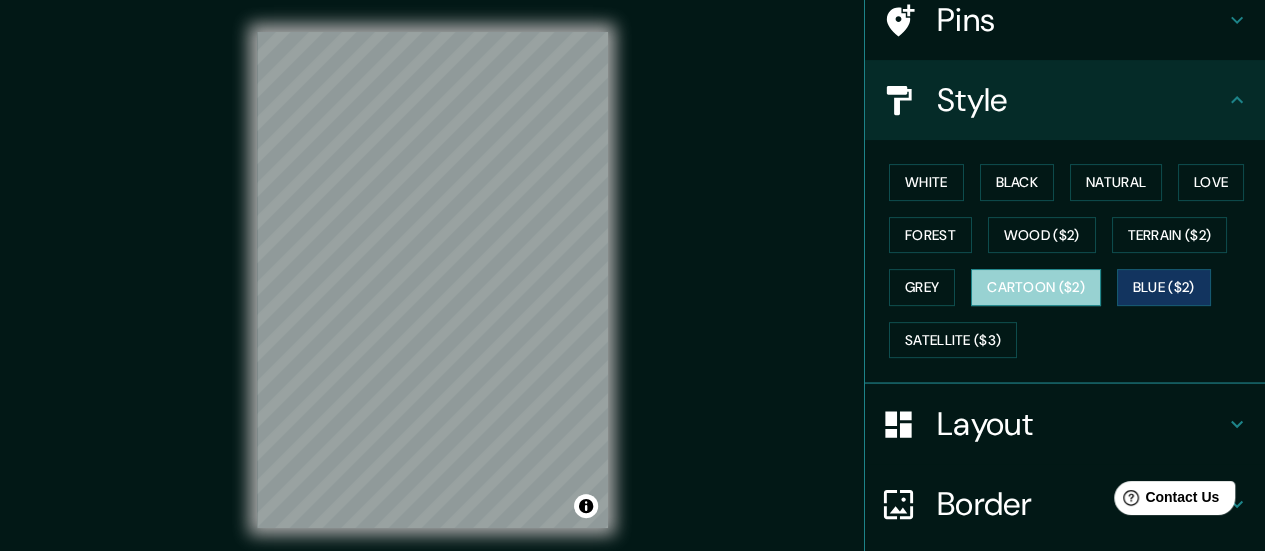click on "Cartoon ($2)" at bounding box center [1036, 287] 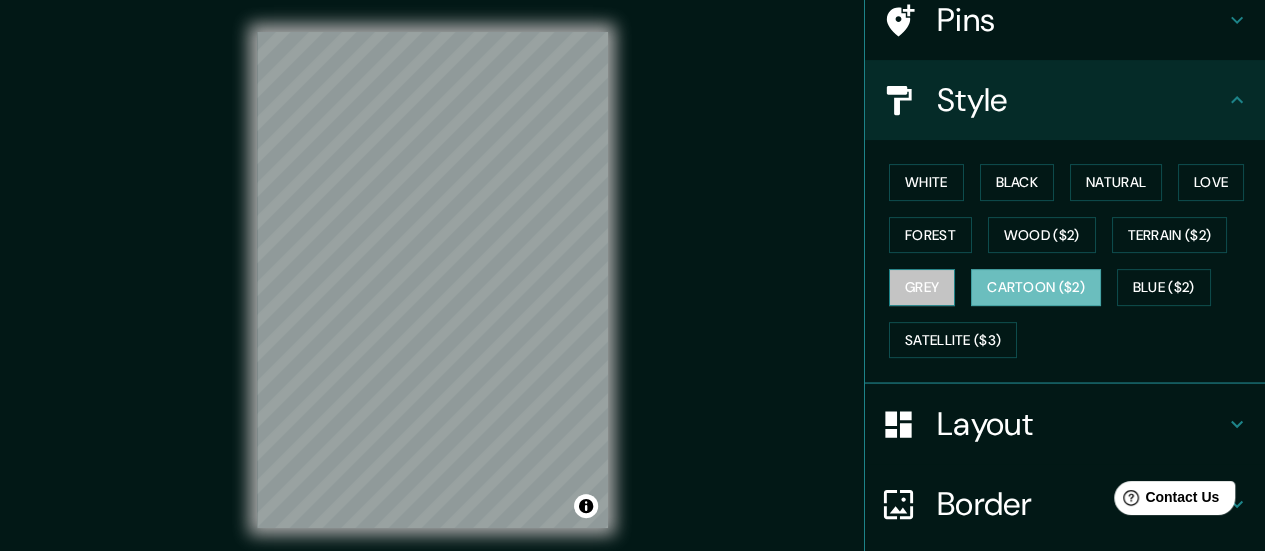 click on "Grey" at bounding box center [922, 287] 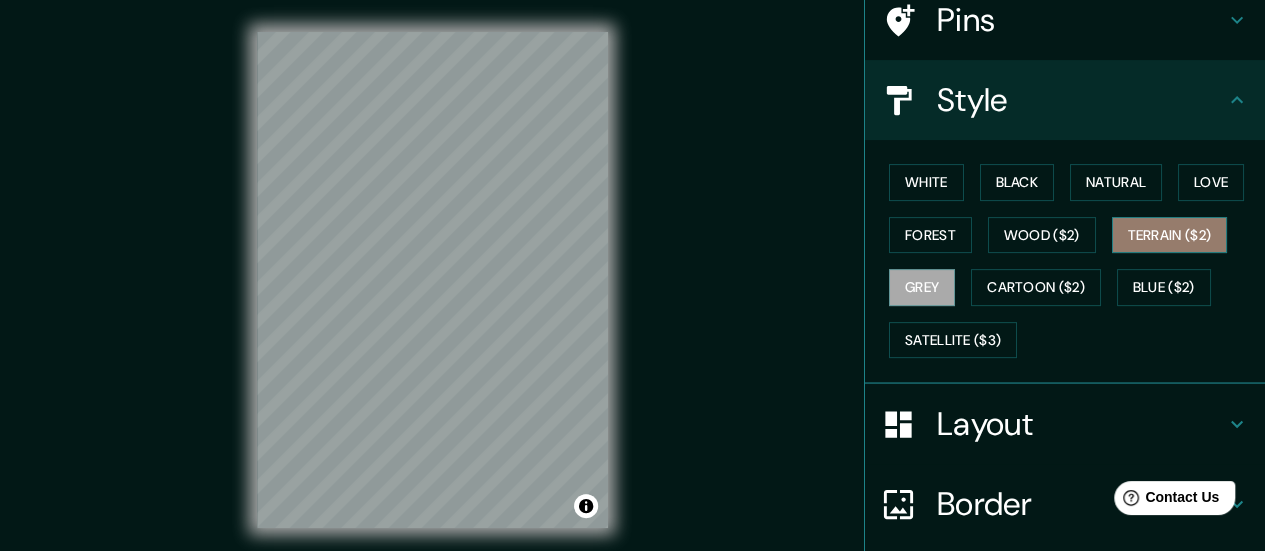 click on "Terrain ($2)" at bounding box center (1170, 235) 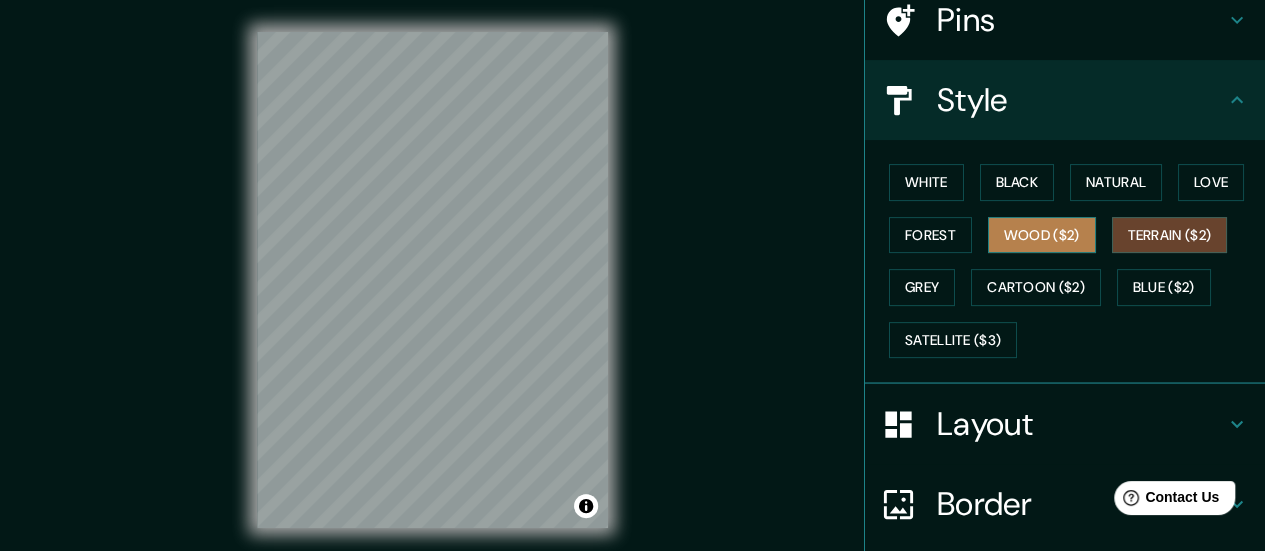 click on "Wood ($2)" at bounding box center [1042, 235] 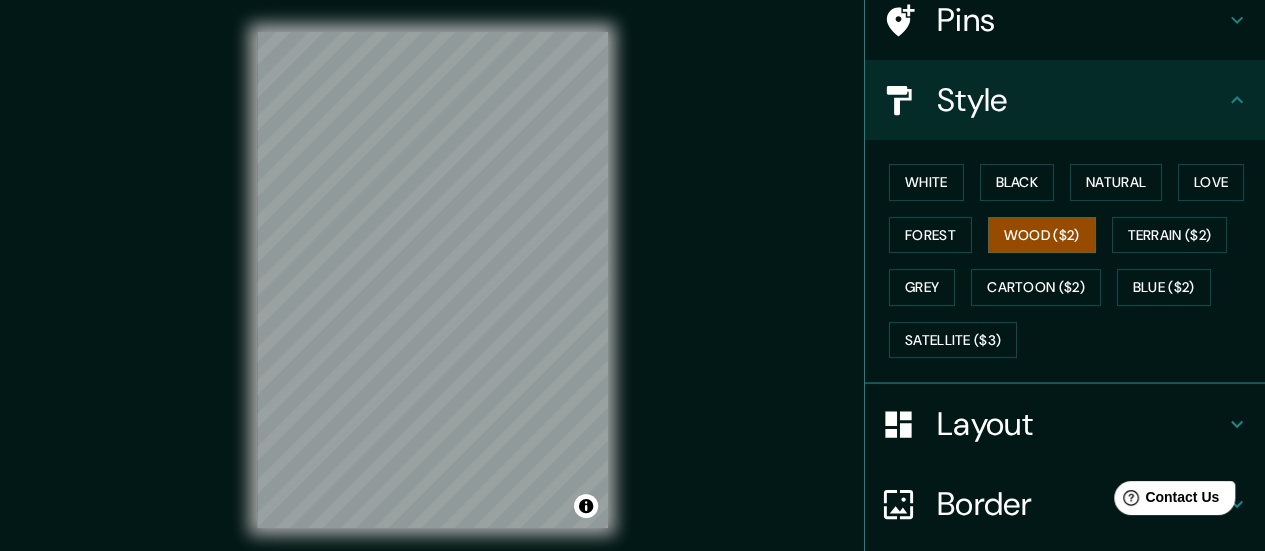 click on "© Mapbox   © OpenStreetMap   Improve this map" at bounding box center [432, 280] 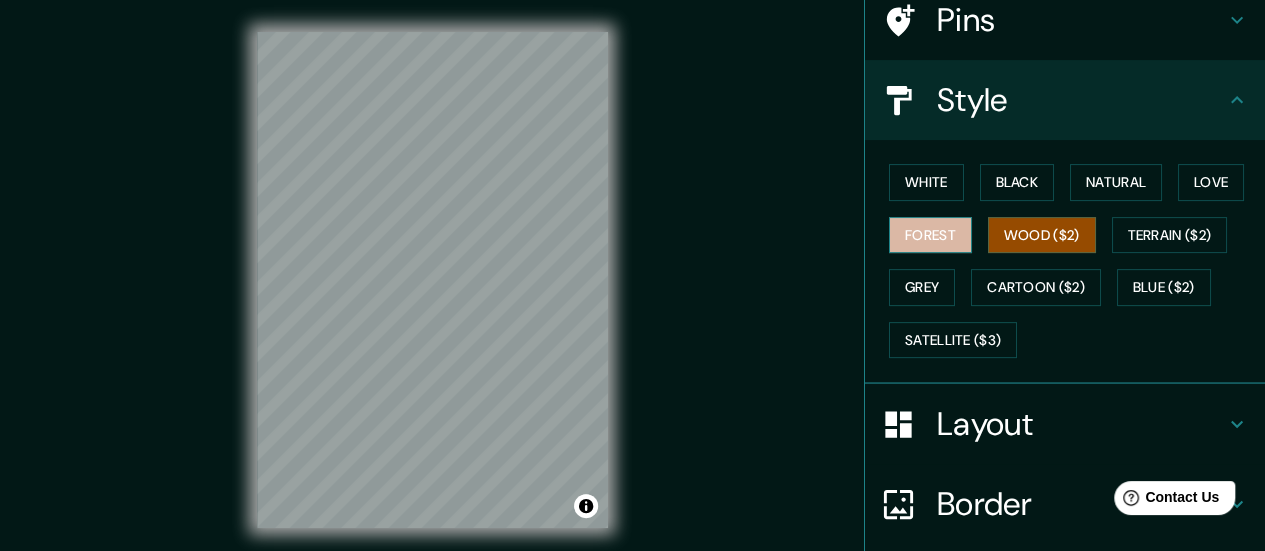 click on "Forest" at bounding box center [930, 235] 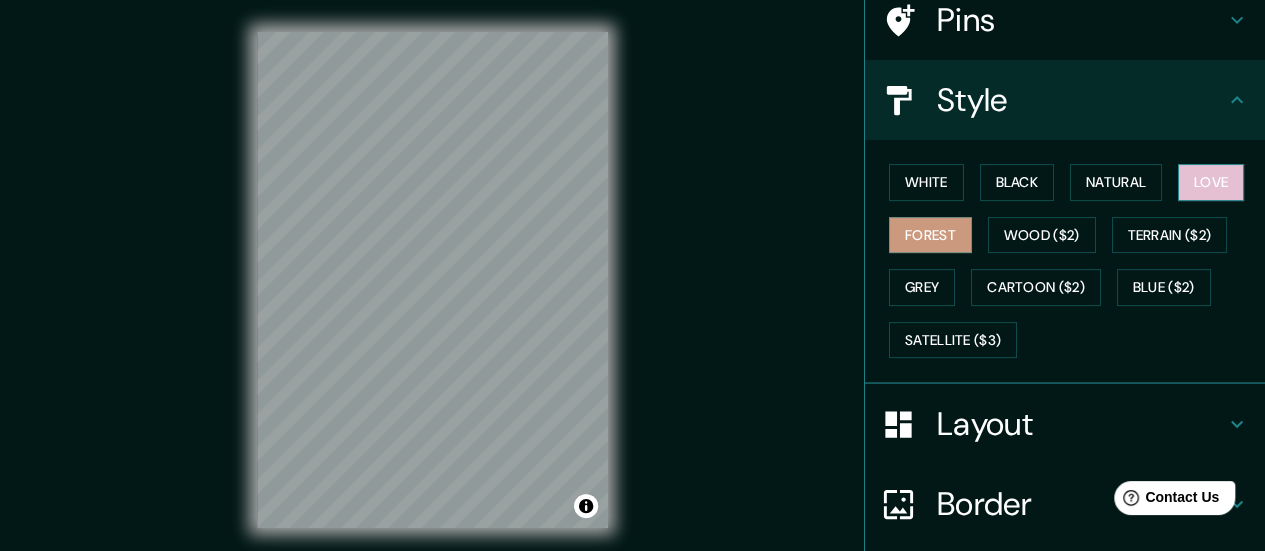 click on "Love" at bounding box center (1211, 182) 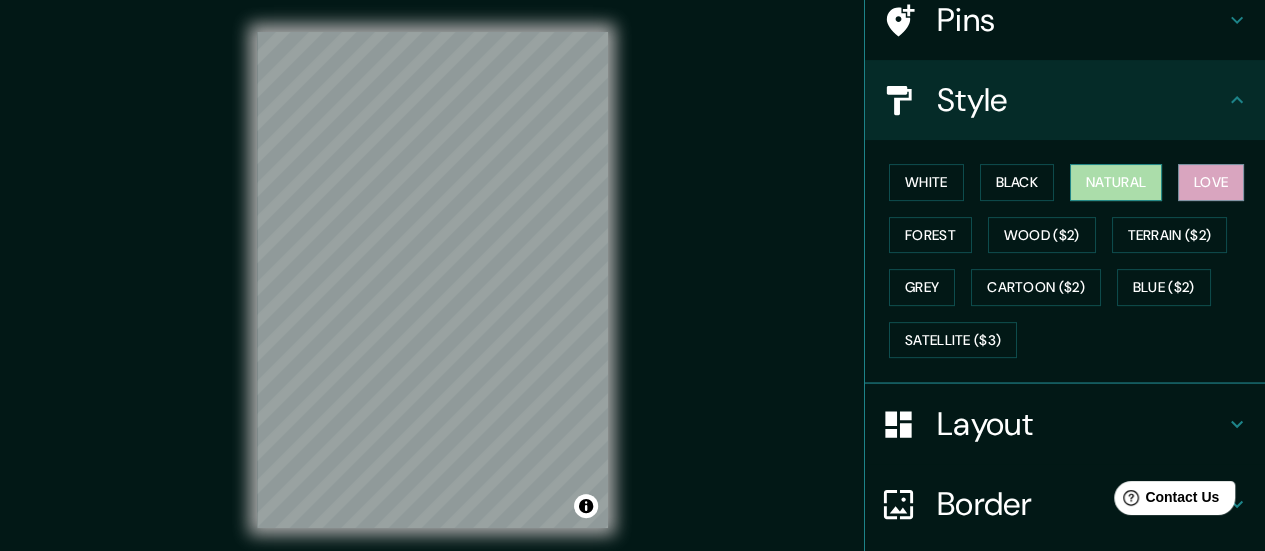 click on "Natural" at bounding box center (1116, 182) 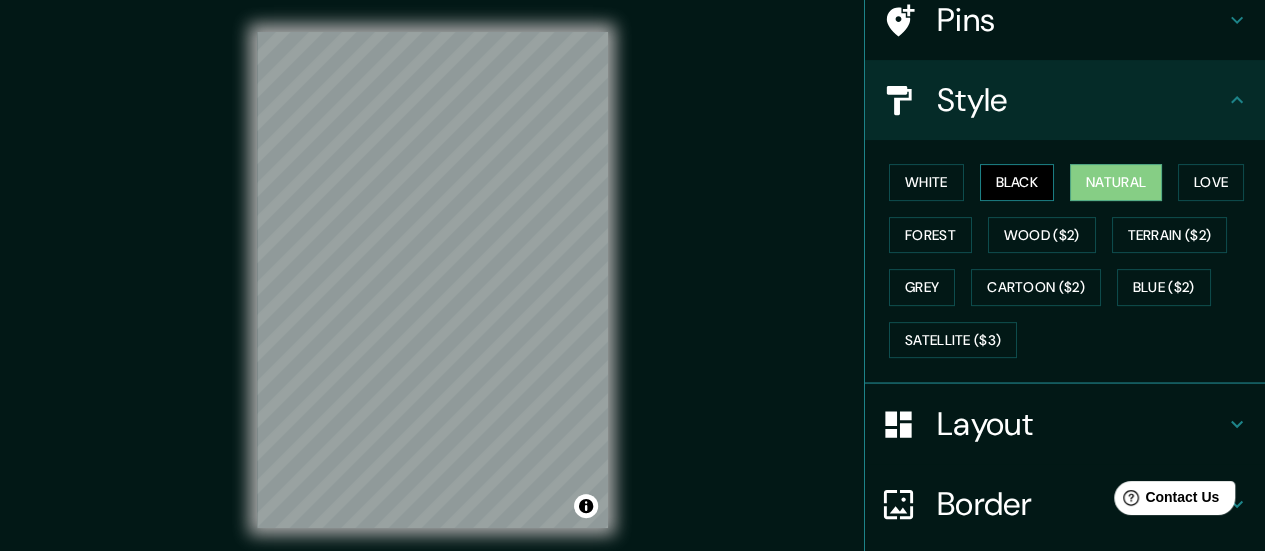 click on "Black" at bounding box center [1017, 182] 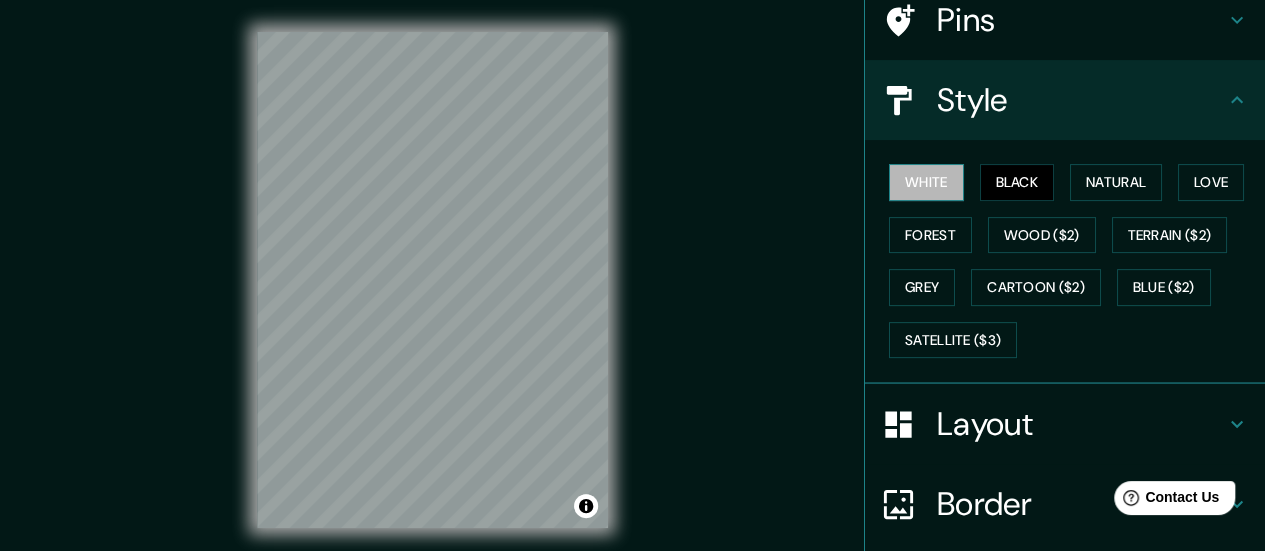 click on "White" at bounding box center [926, 182] 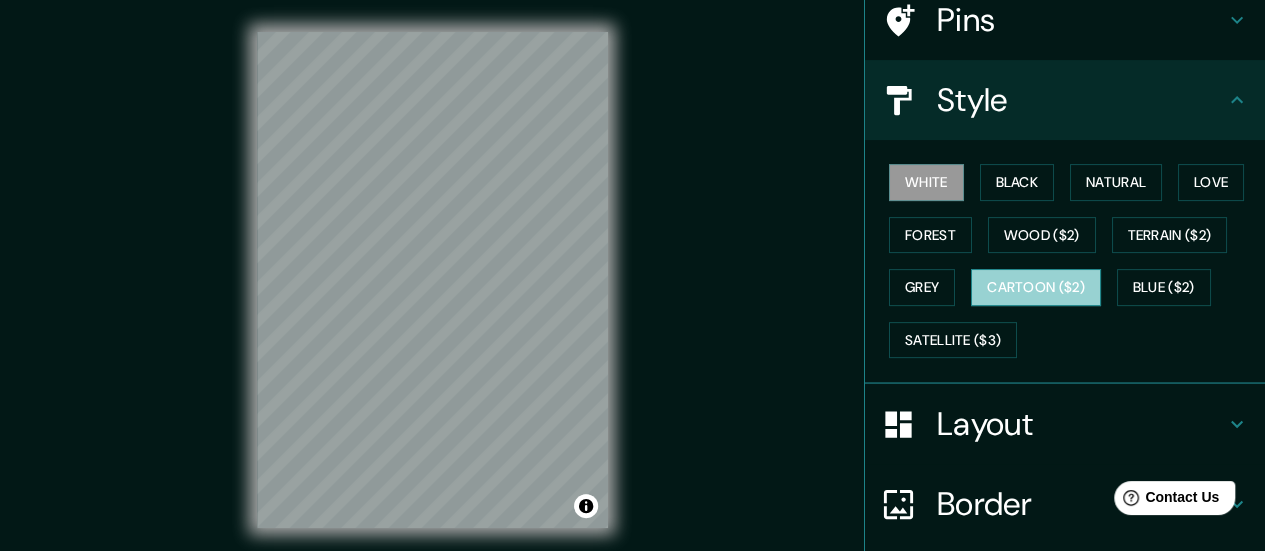 click on "Cartoon ($2)" at bounding box center (1036, 287) 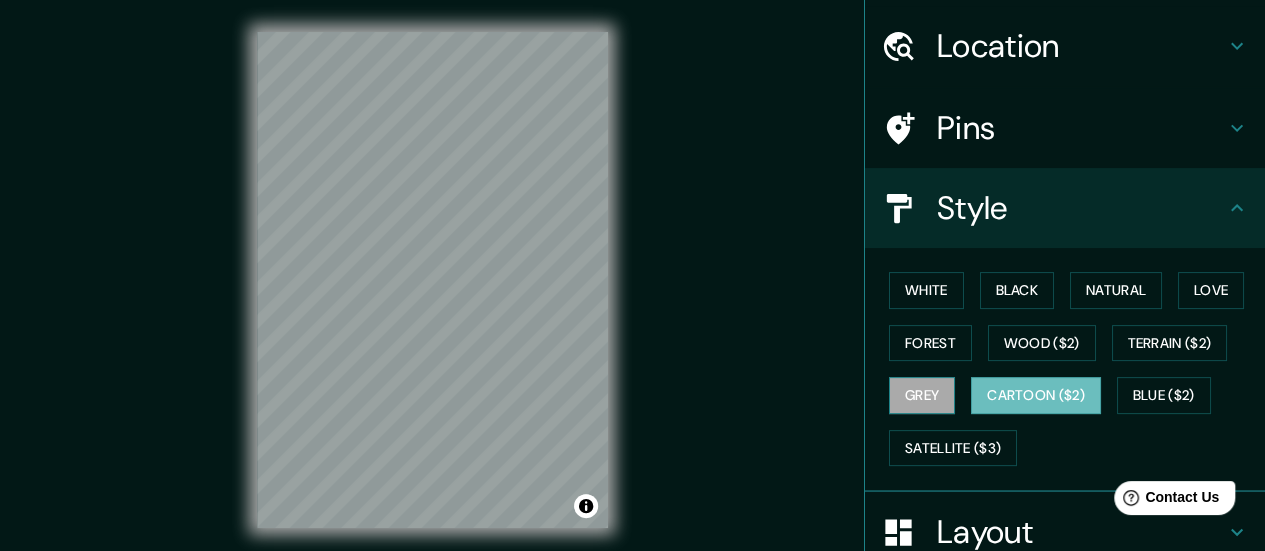 scroll, scrollTop: 54, scrollLeft: 0, axis: vertical 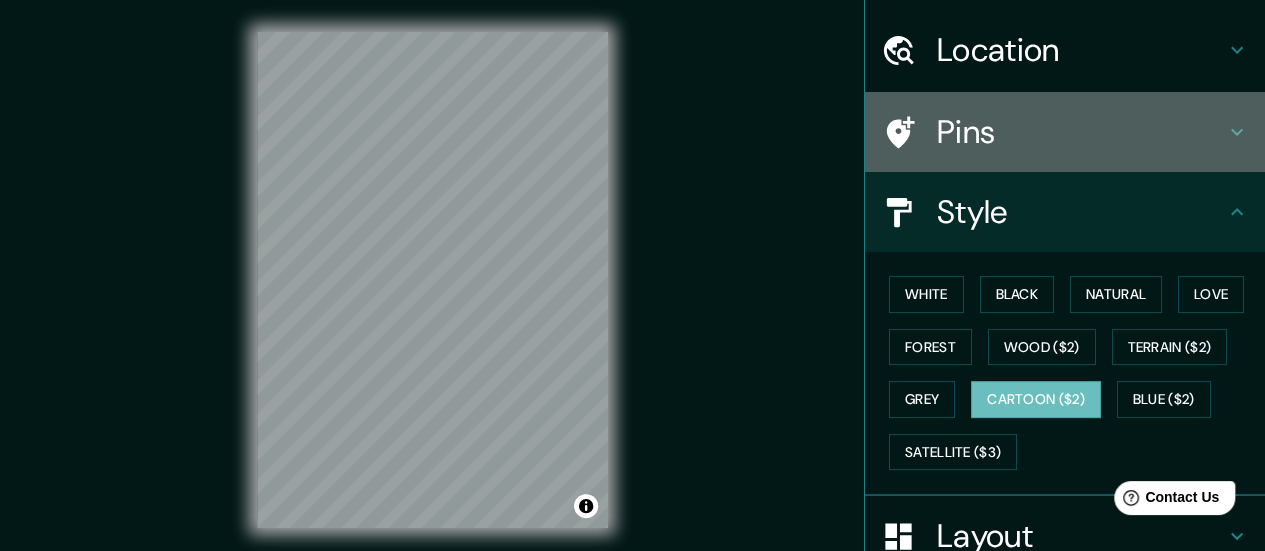 click on "Pins" at bounding box center [1081, 132] 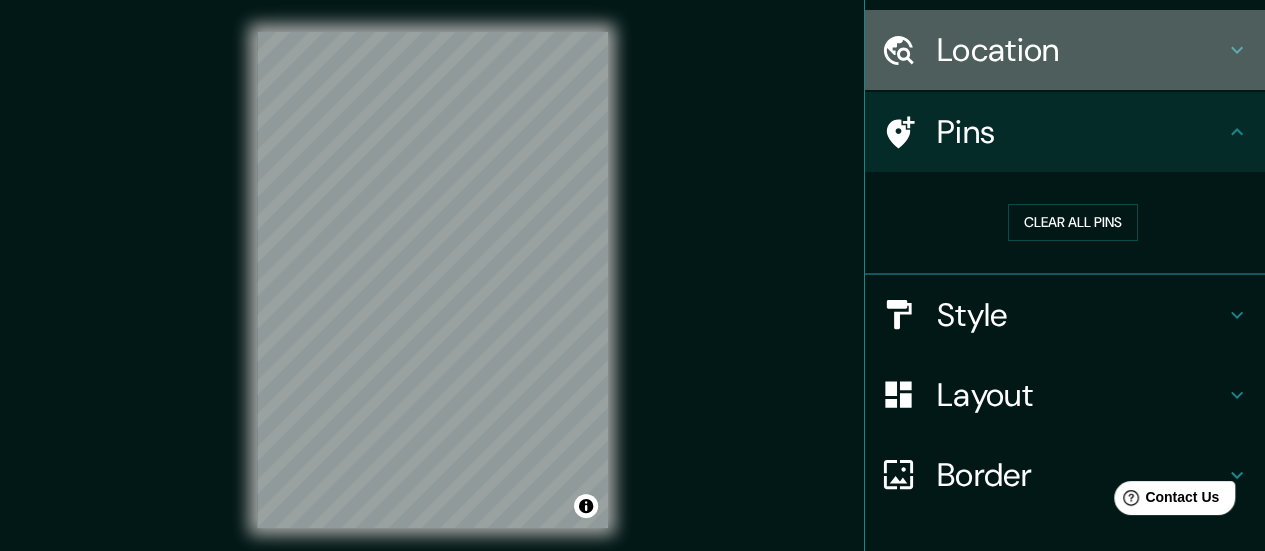 click on "Location" at bounding box center (1081, 50) 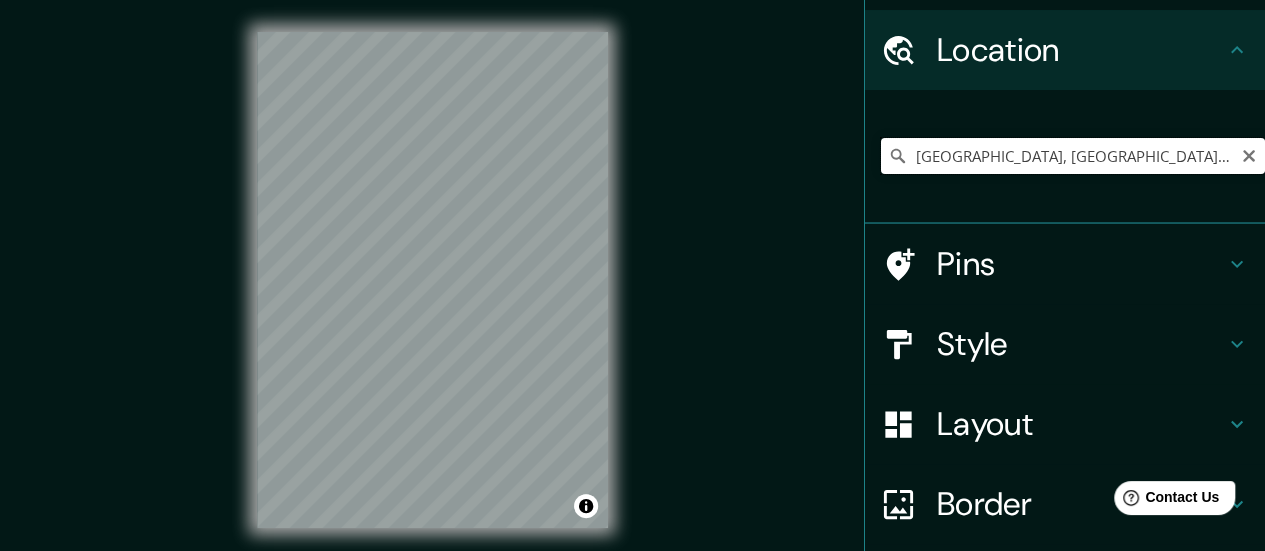 click on "[GEOGRAPHIC_DATA], [GEOGRAPHIC_DATA], [GEOGRAPHIC_DATA]" at bounding box center (1073, 156) 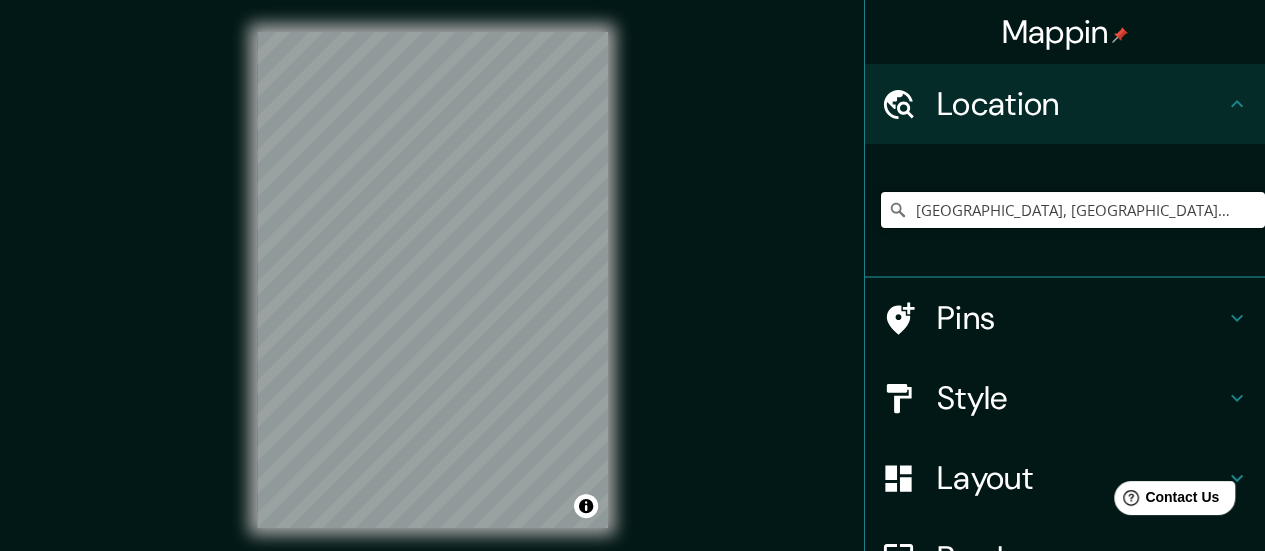 scroll, scrollTop: 213, scrollLeft: 0, axis: vertical 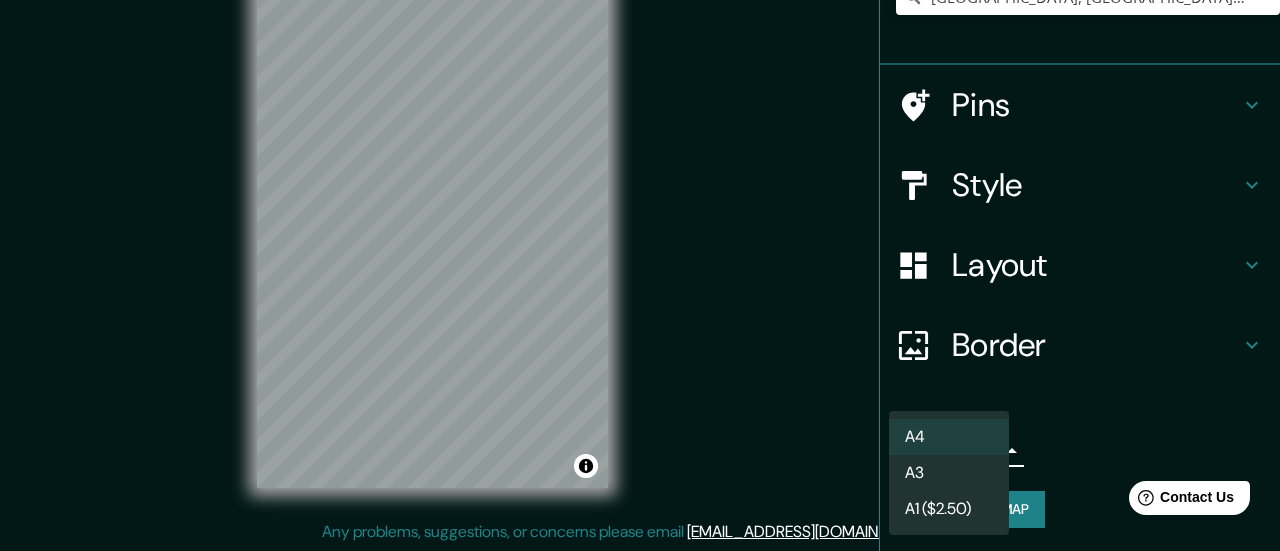 click on "Mappin Location [GEOGRAPHIC_DATA], [GEOGRAPHIC_DATA], [GEOGRAPHIC_DATA] Pins Style Layout Border Choose a border.  Hint : you can make layers of the frame opaque to create some cool effects. None Simple Transparent Fancy Size A4 single Create your map © Mapbox   © OpenStreetMap   Improve this map Any problems, suggestions, or concerns please email    [EMAIL_ADDRESS][DOMAIN_NAME] . . . A4 A3 A1 ($2.50)" at bounding box center (640, 235) 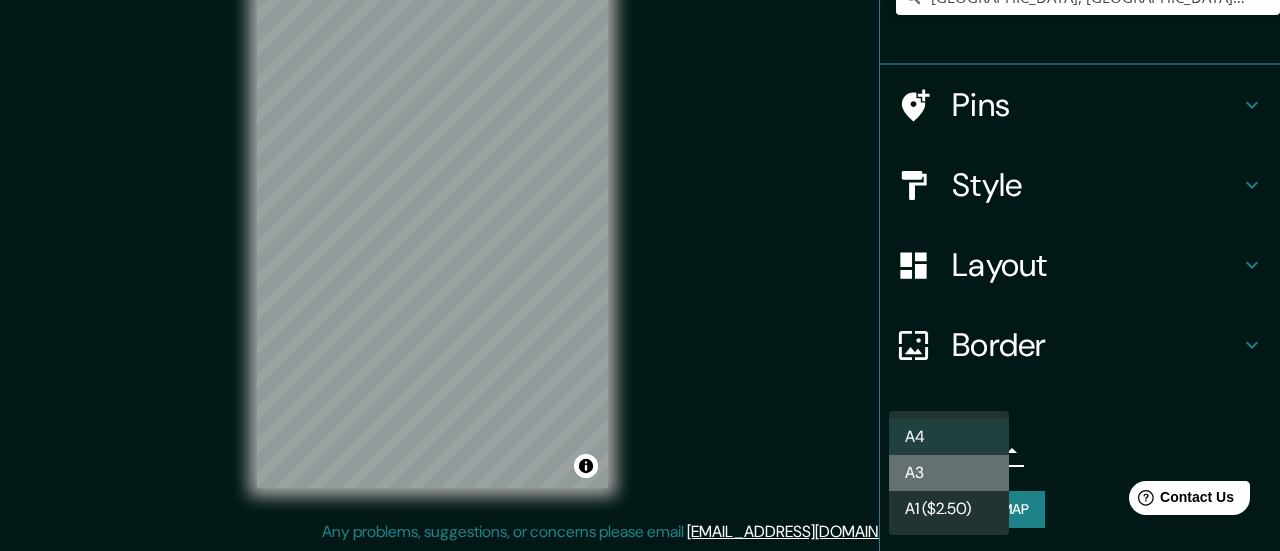 click on "A3" at bounding box center (949, 473) 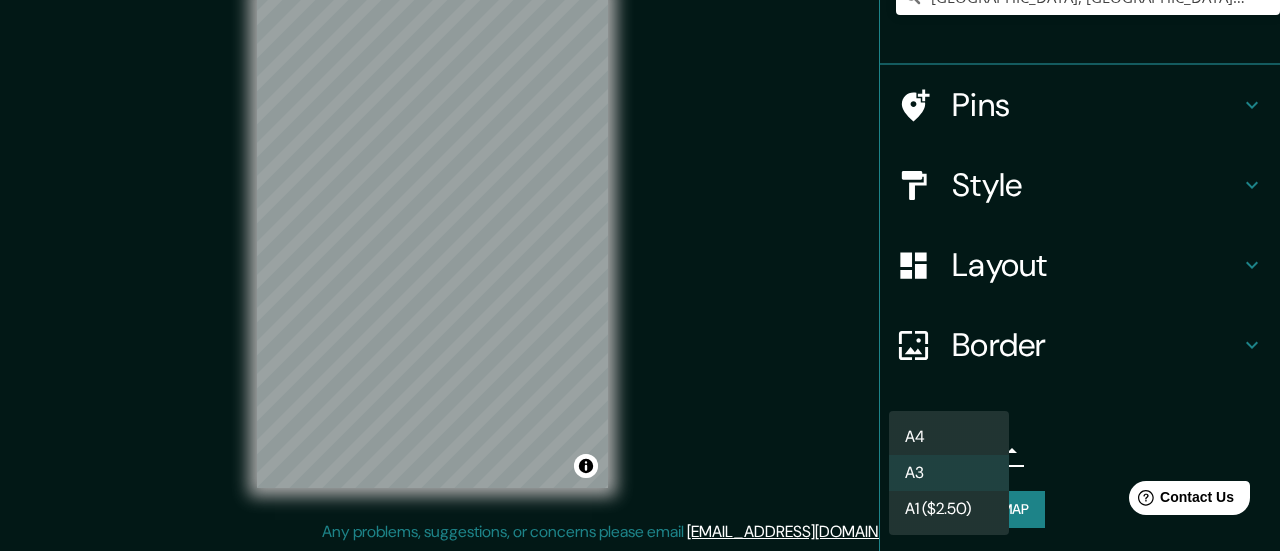 click on "Mappin Location [GEOGRAPHIC_DATA], [GEOGRAPHIC_DATA], [GEOGRAPHIC_DATA] Pins Style Layout Border Choose a border.  Hint : you can make layers of the frame opaque to create some cool effects. None Simple Transparent Fancy Size A3 a4 Create your map © Mapbox   © OpenStreetMap   Improve this map Any problems, suggestions, or concerns please email    [EMAIL_ADDRESS][DOMAIN_NAME] . . . A4 A3 A1 ($2.50)" at bounding box center [640, 235] 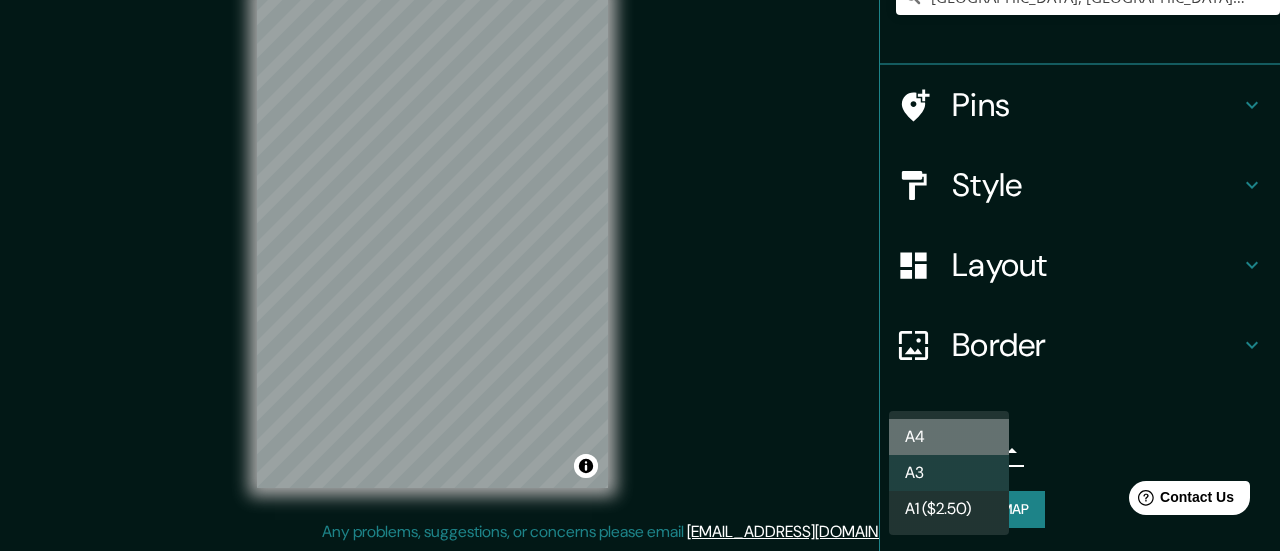 click on "A4" at bounding box center (949, 437) 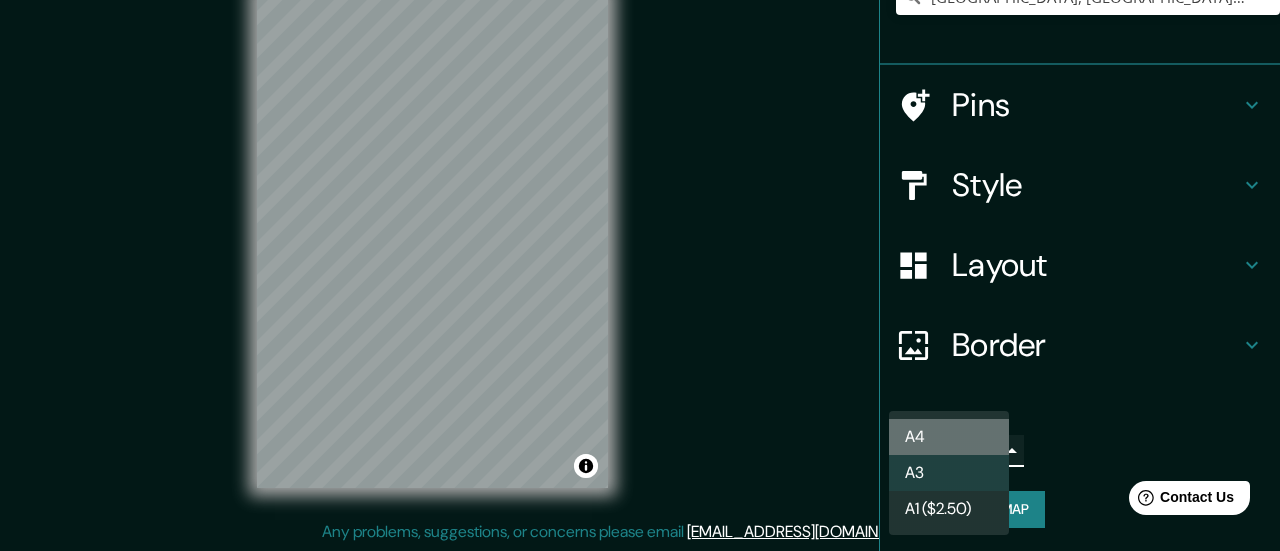 type on "single" 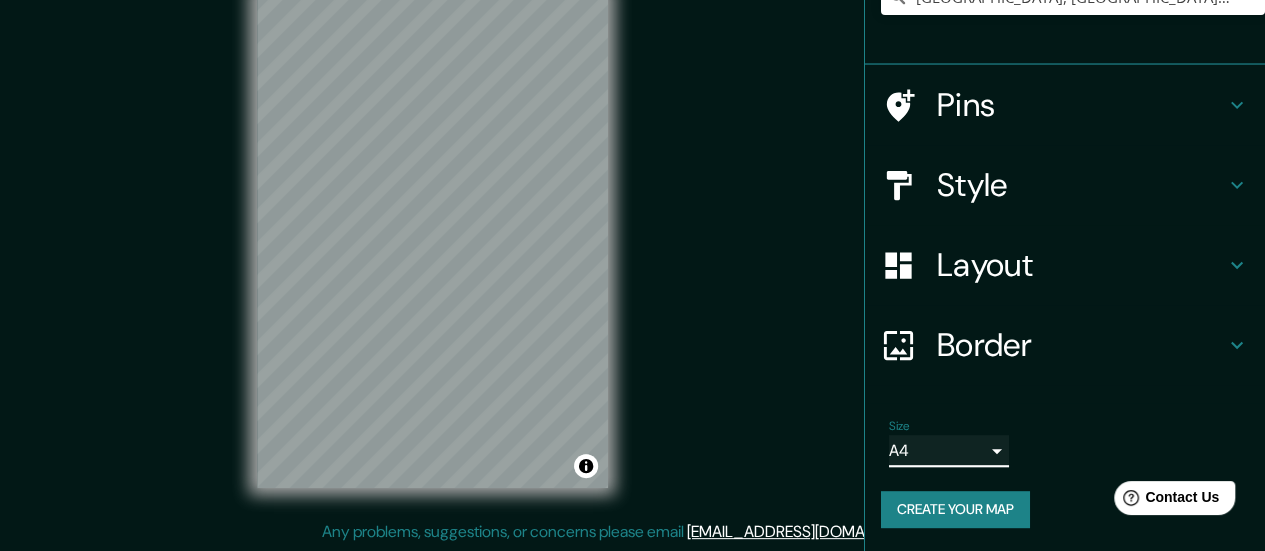 scroll, scrollTop: 0, scrollLeft: 0, axis: both 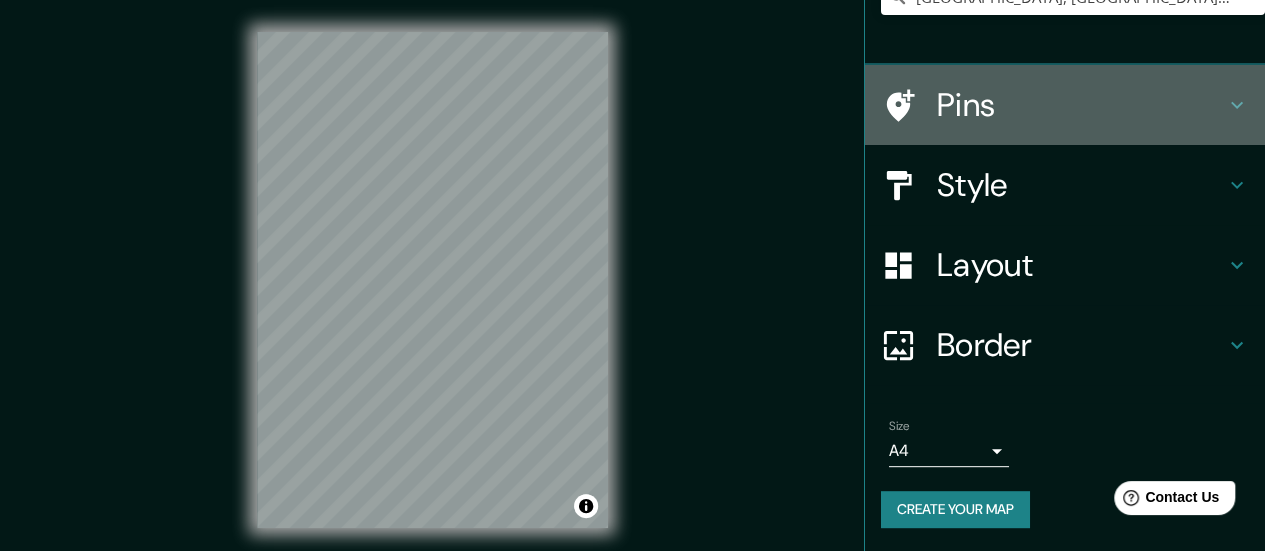 click on "Pins" at bounding box center [1081, 105] 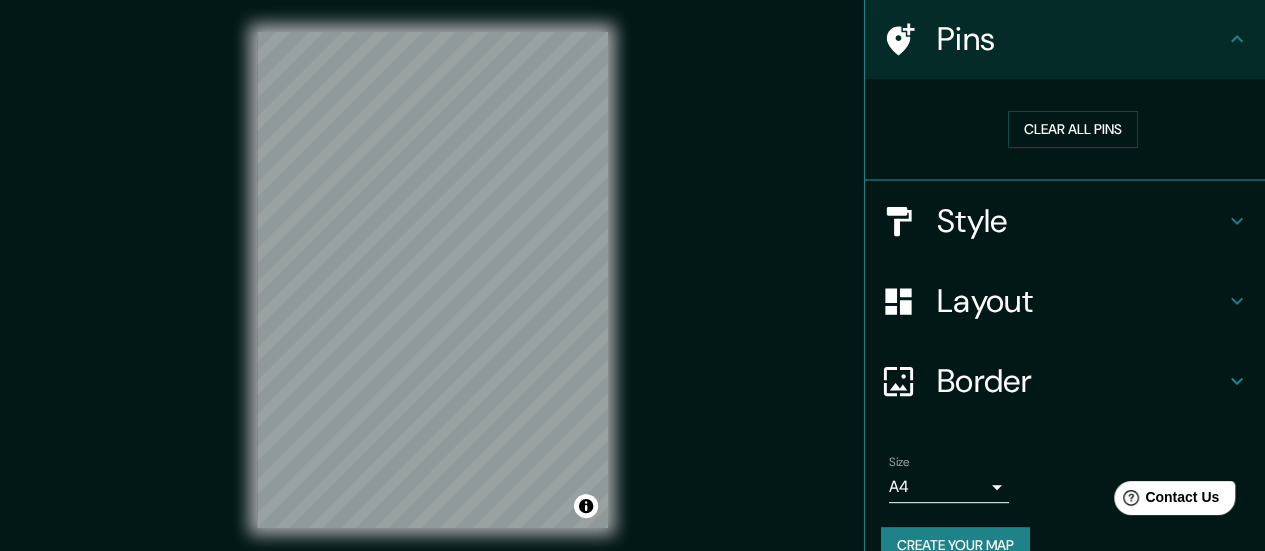scroll, scrollTop: 146, scrollLeft: 0, axis: vertical 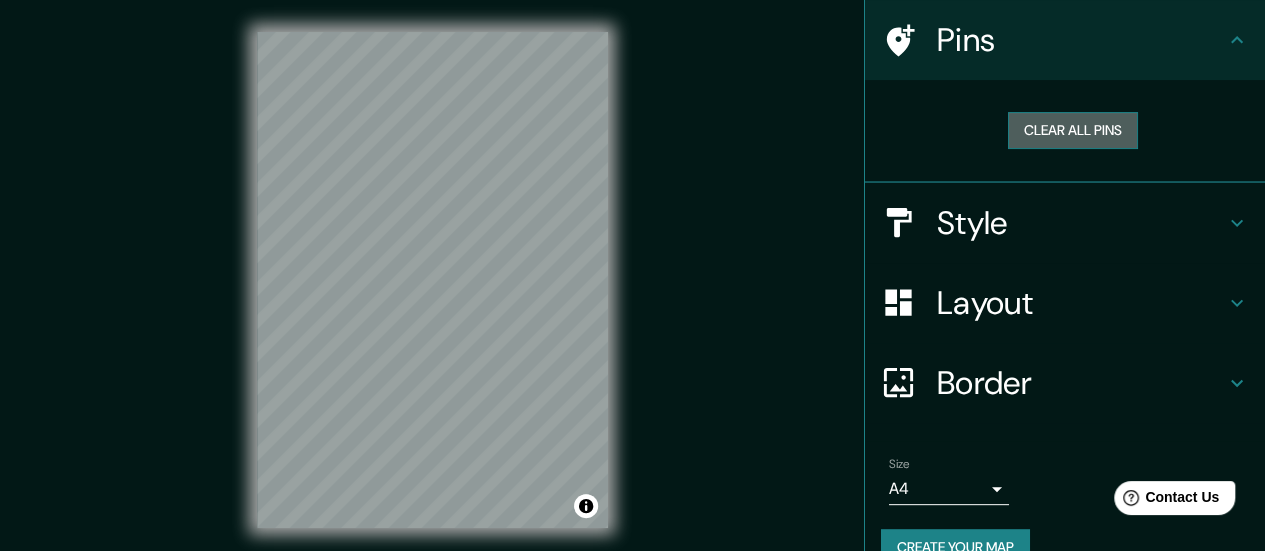 click on "Clear all pins" at bounding box center (1073, 130) 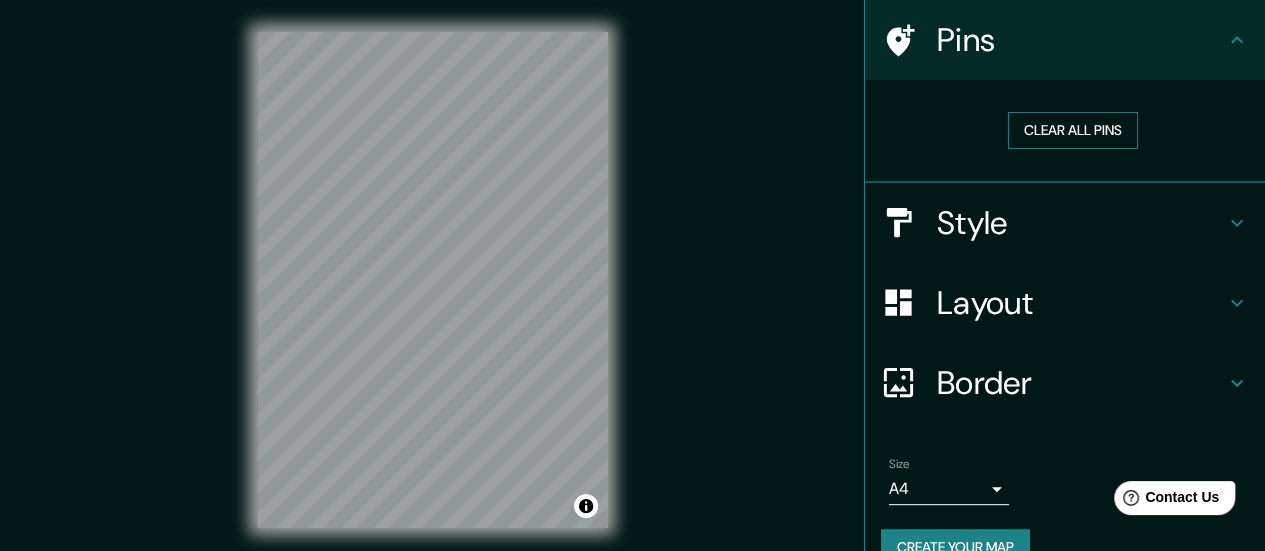 scroll, scrollTop: 0, scrollLeft: 0, axis: both 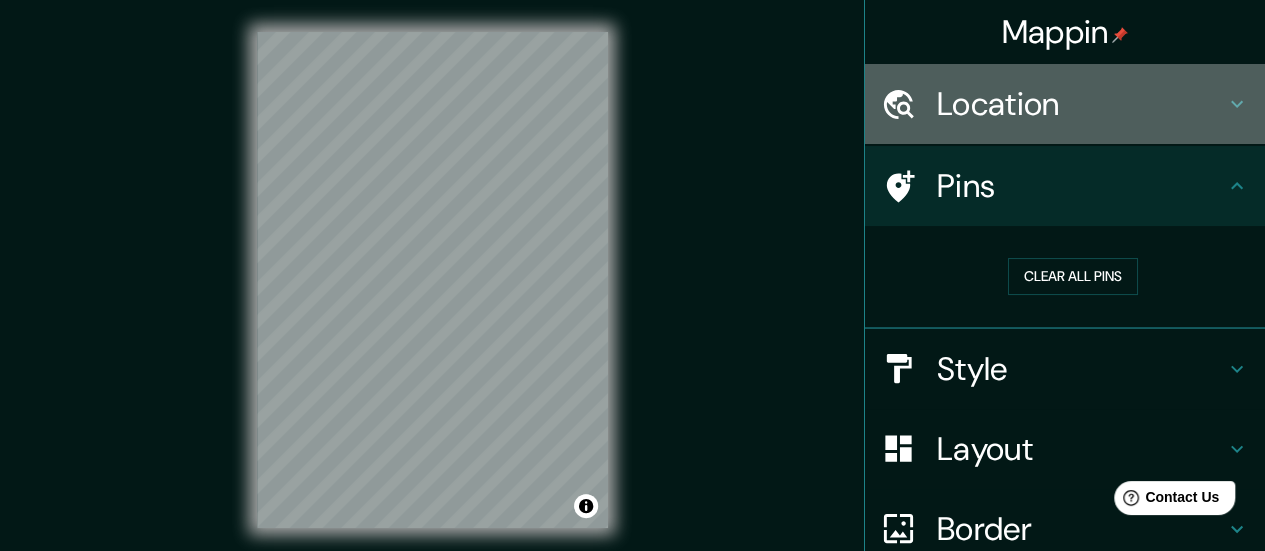 click on "Location" at bounding box center [1081, 104] 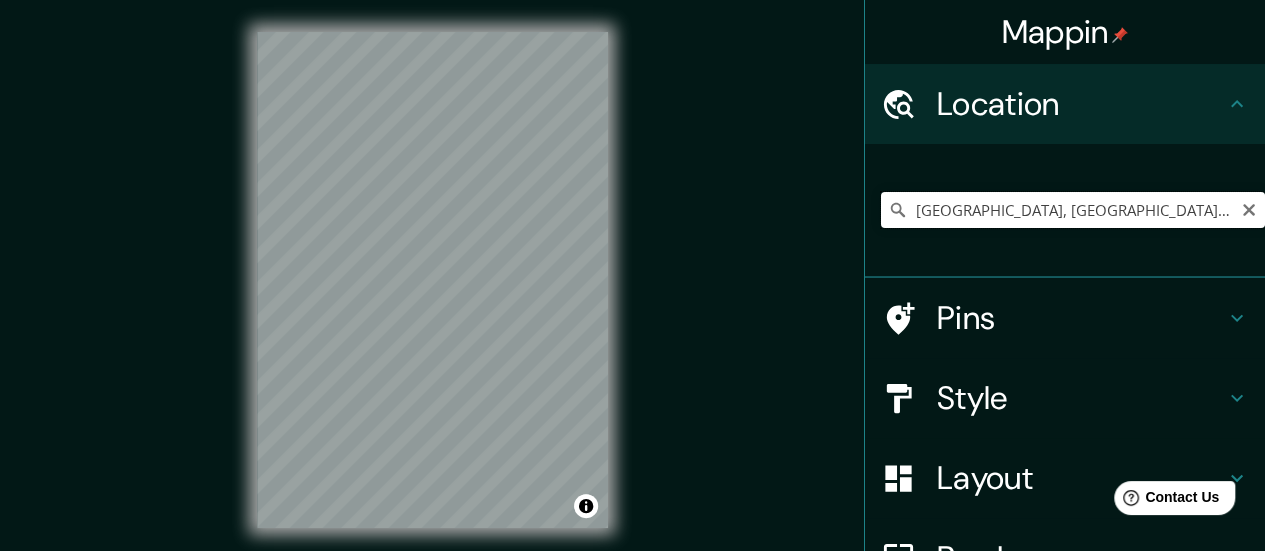 click on "[GEOGRAPHIC_DATA], [GEOGRAPHIC_DATA], [GEOGRAPHIC_DATA]" at bounding box center (1073, 210) 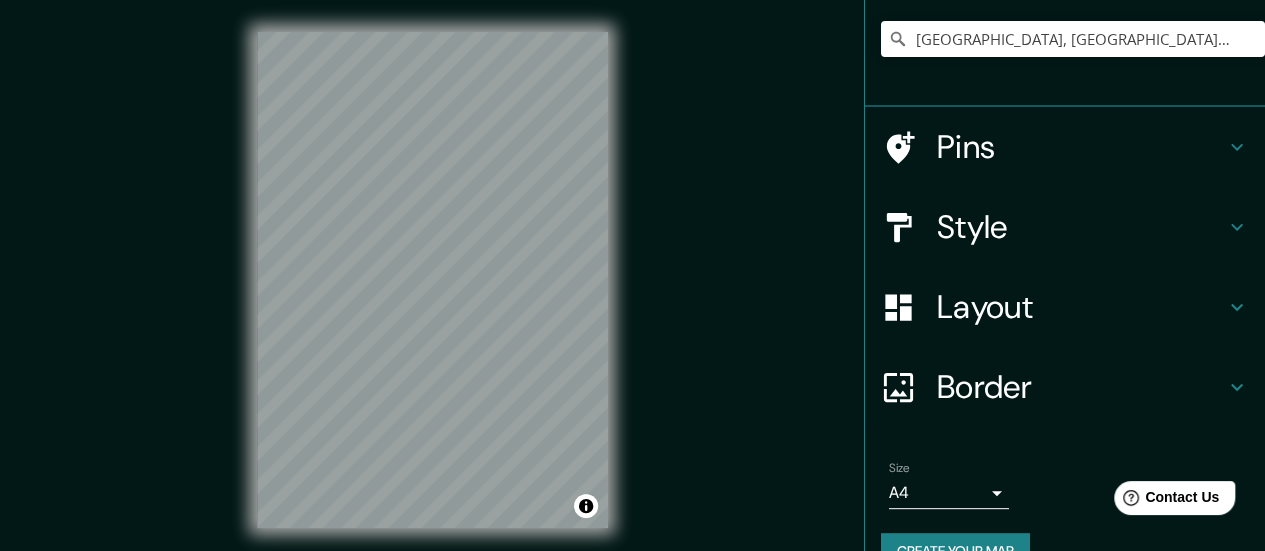 scroll, scrollTop: 213, scrollLeft: 0, axis: vertical 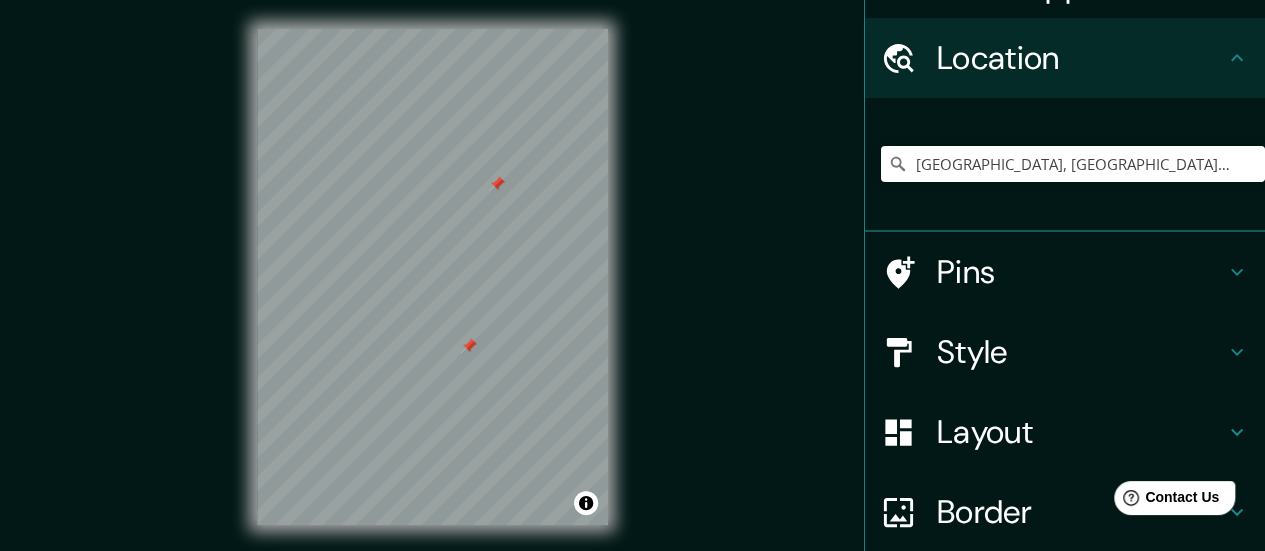 click on "Pins" at bounding box center [1081, 272] 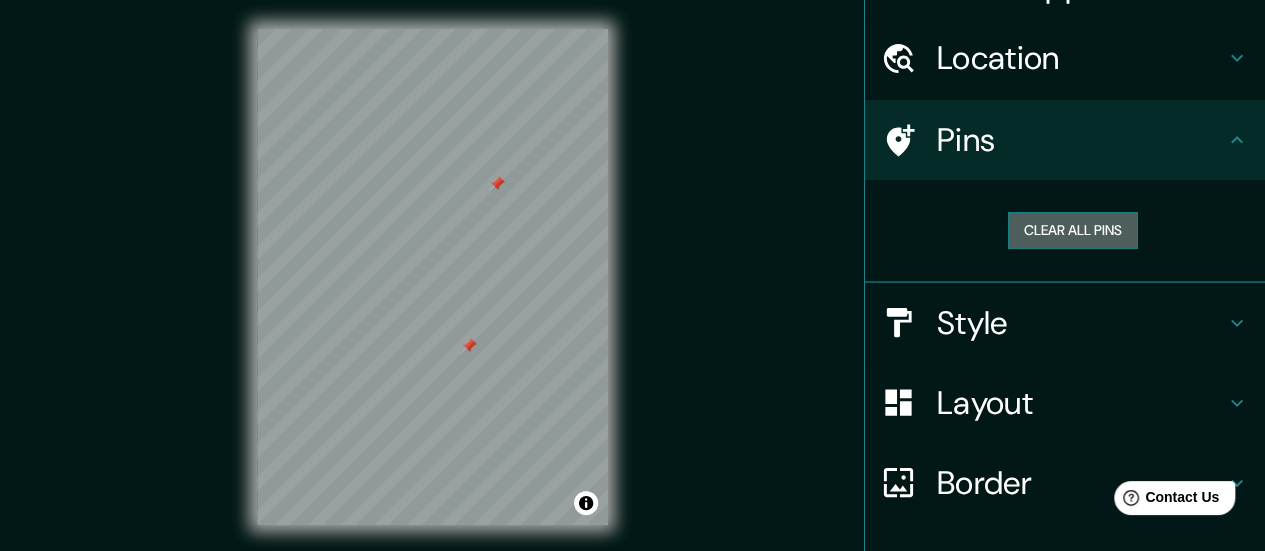 click on "Clear all pins" at bounding box center [1073, 230] 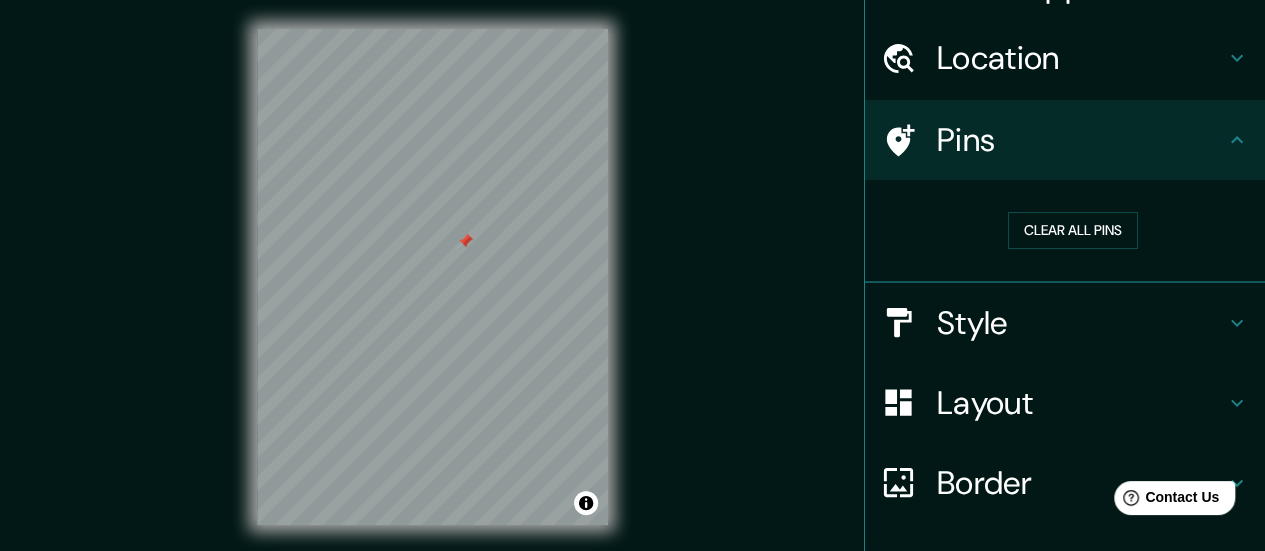 drag, startPoint x: 462, startPoint y: 326, endPoint x: 468, endPoint y: 236, distance: 90.199776 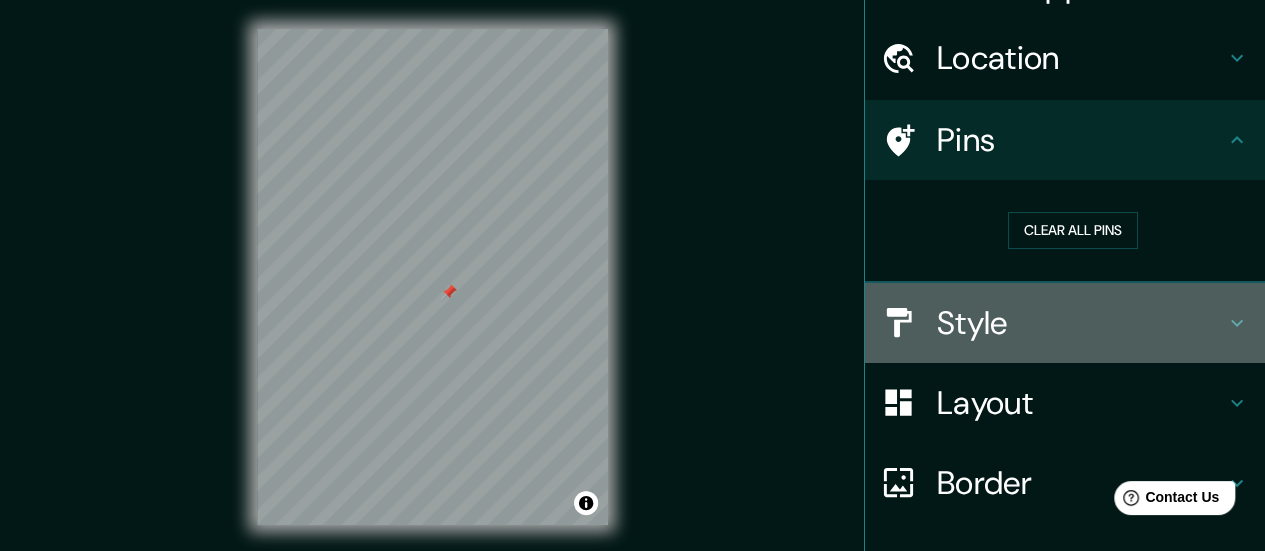 click on "Style" at bounding box center (1081, 323) 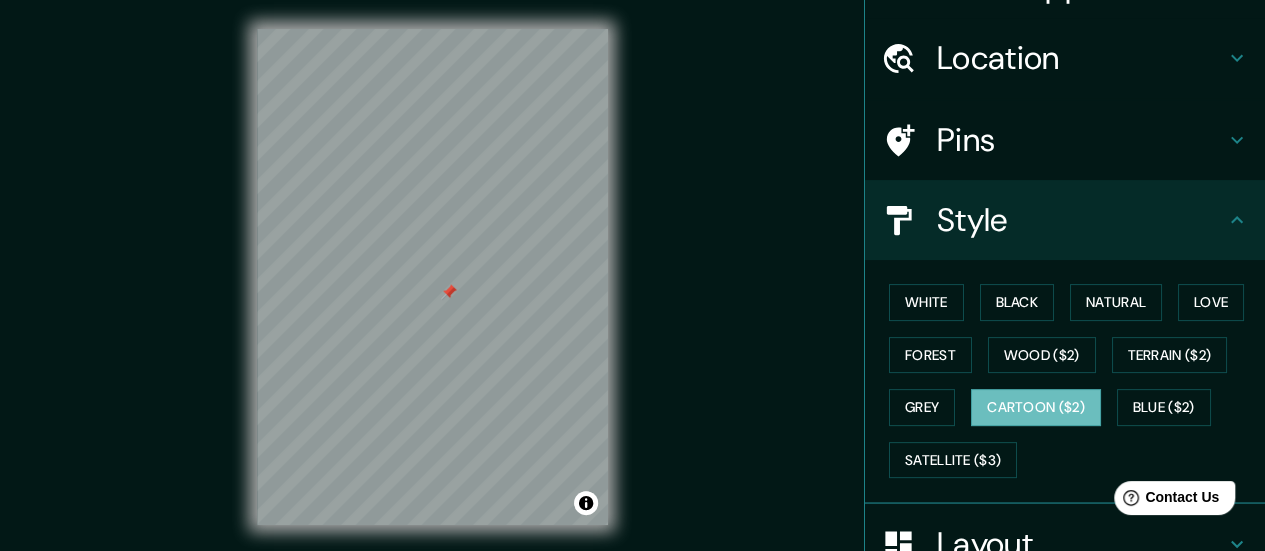 scroll, scrollTop: 116, scrollLeft: 0, axis: vertical 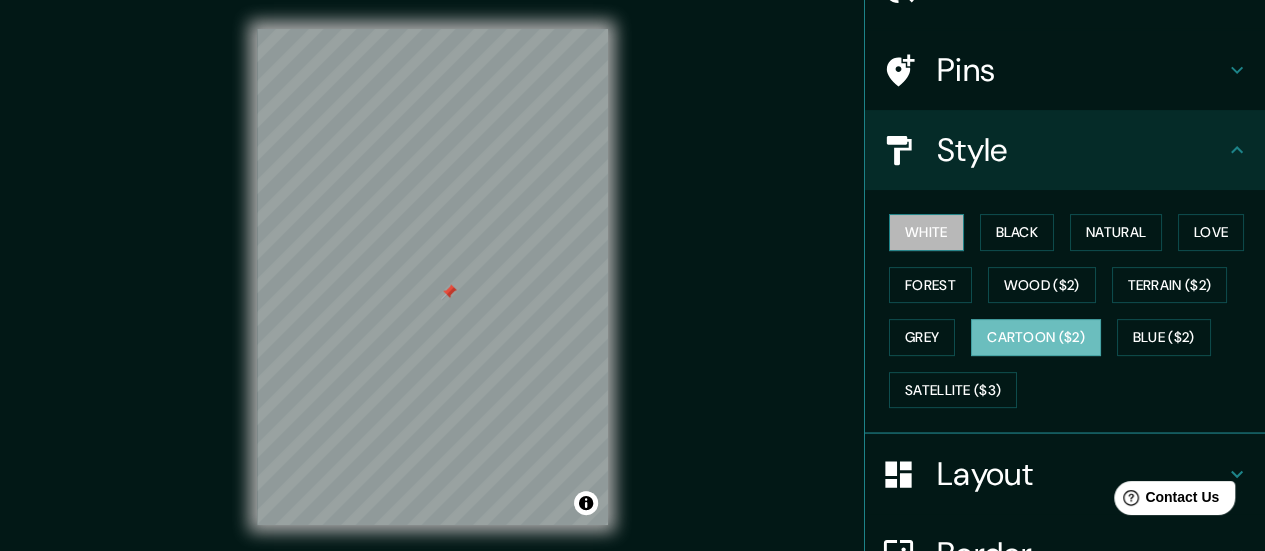 click on "White" at bounding box center [926, 232] 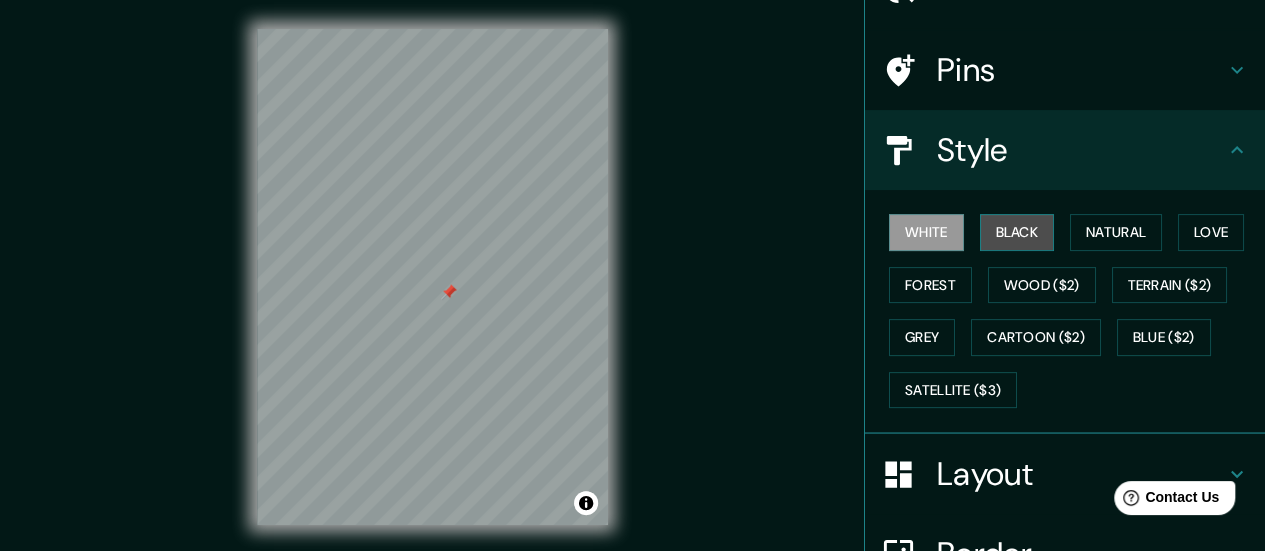 click on "Black" at bounding box center (1017, 232) 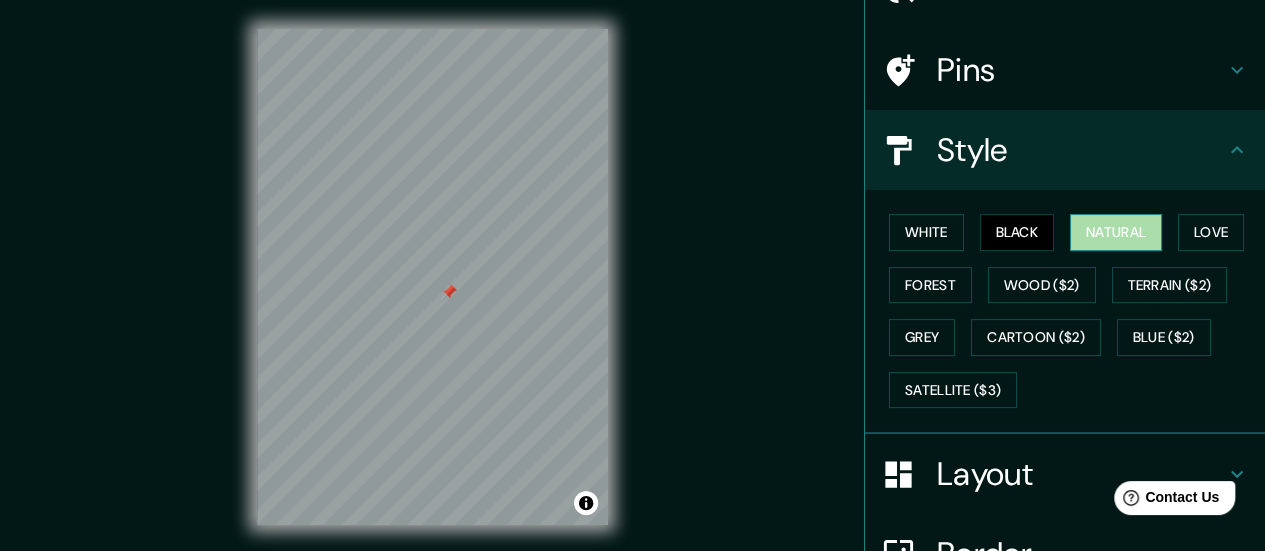 click on "Natural" at bounding box center [1116, 232] 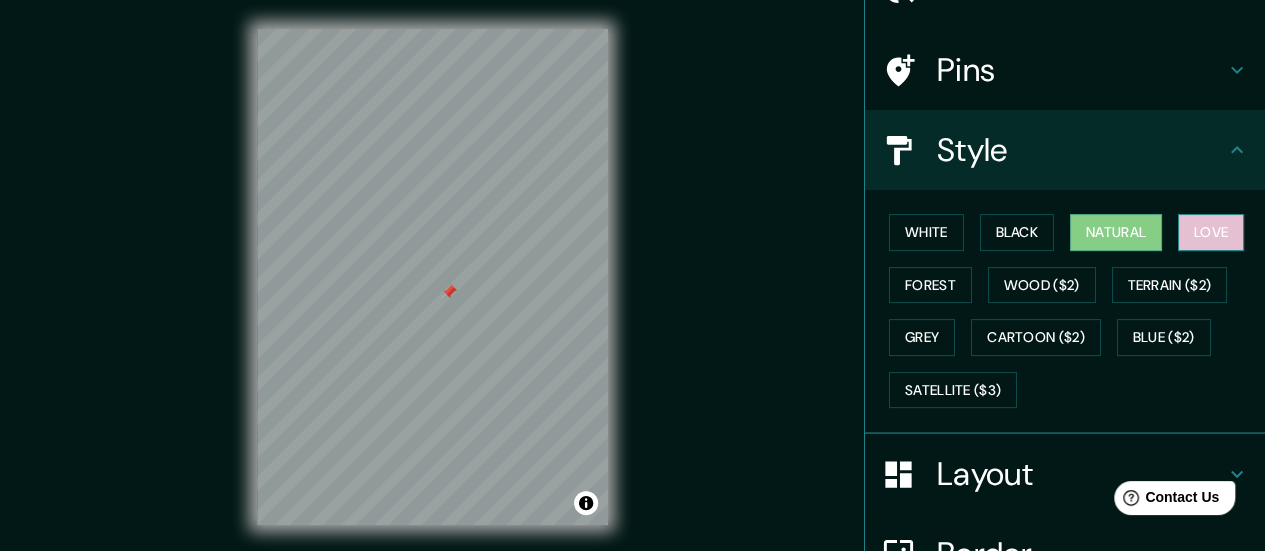 click on "Love" at bounding box center [1211, 232] 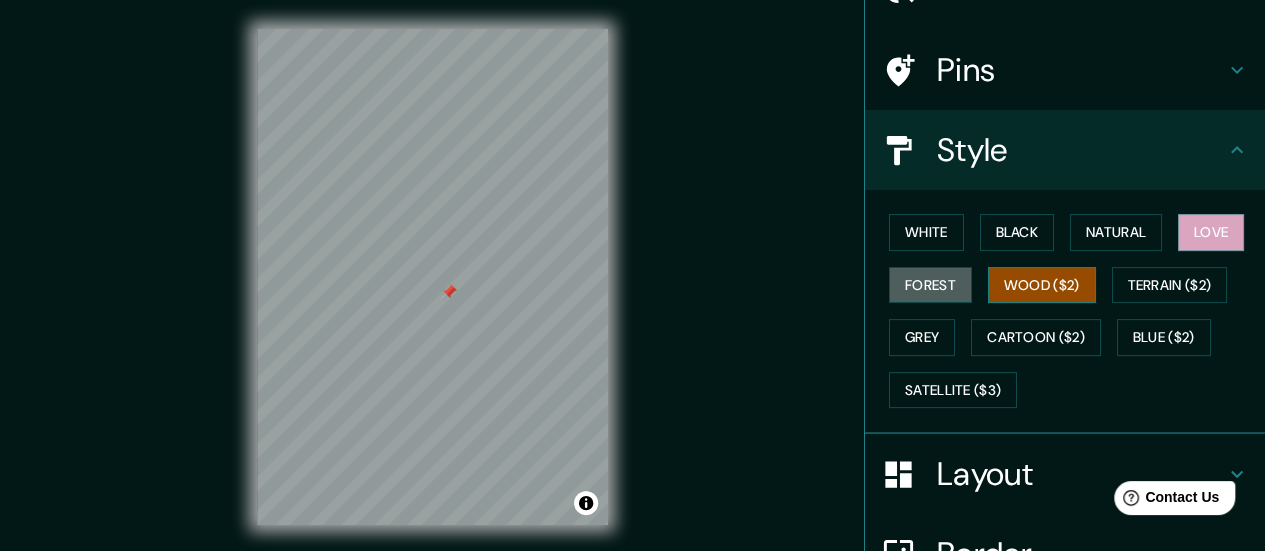 drag, startPoint x: 925, startPoint y: 287, endPoint x: 1010, endPoint y: 283, distance: 85.09406 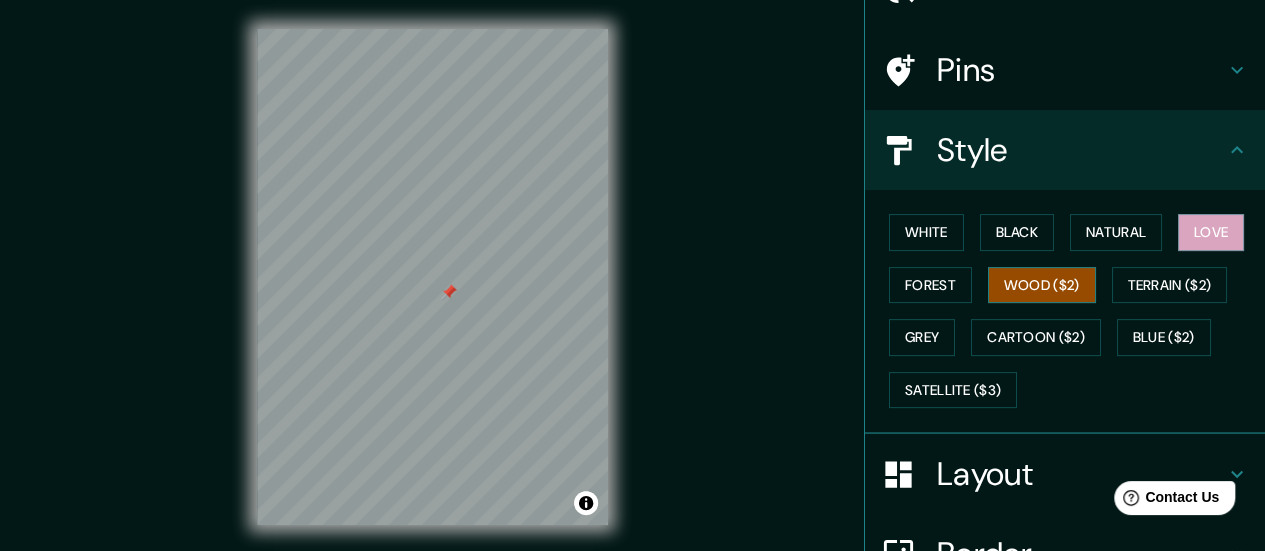 click on "Wood ($2)" at bounding box center (1042, 285) 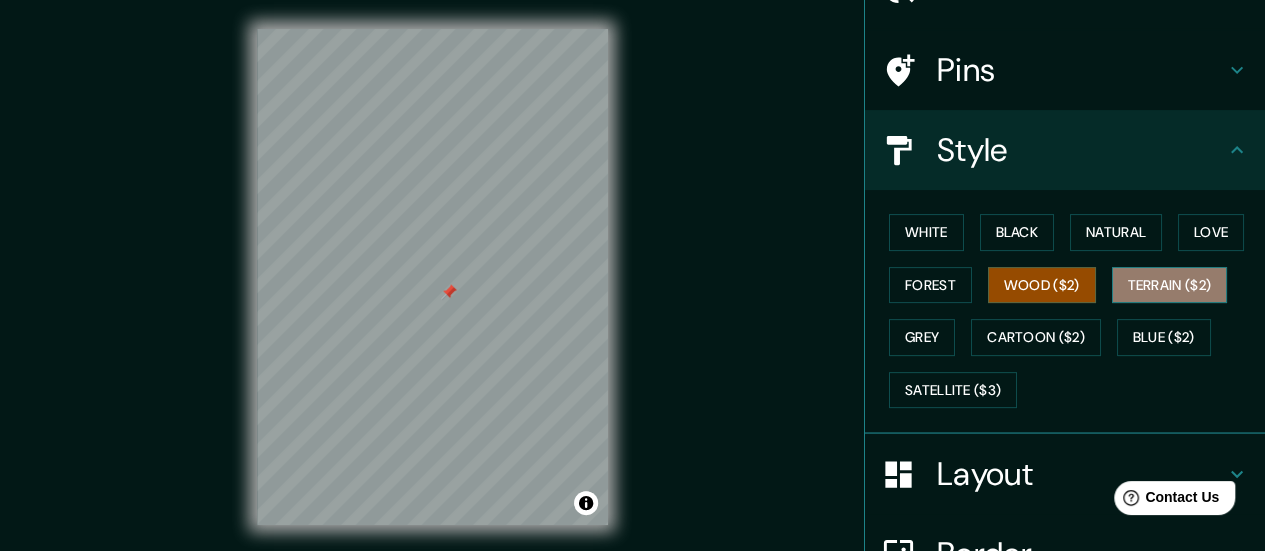 click on "Terrain ($2)" at bounding box center (1170, 285) 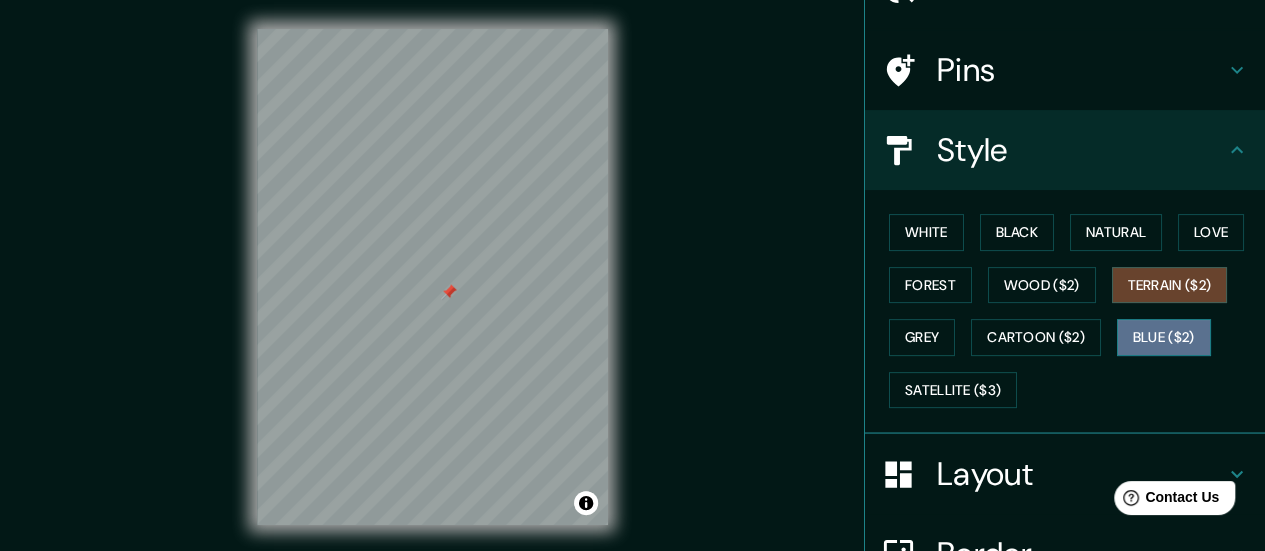click on "Blue ($2)" at bounding box center [1164, 337] 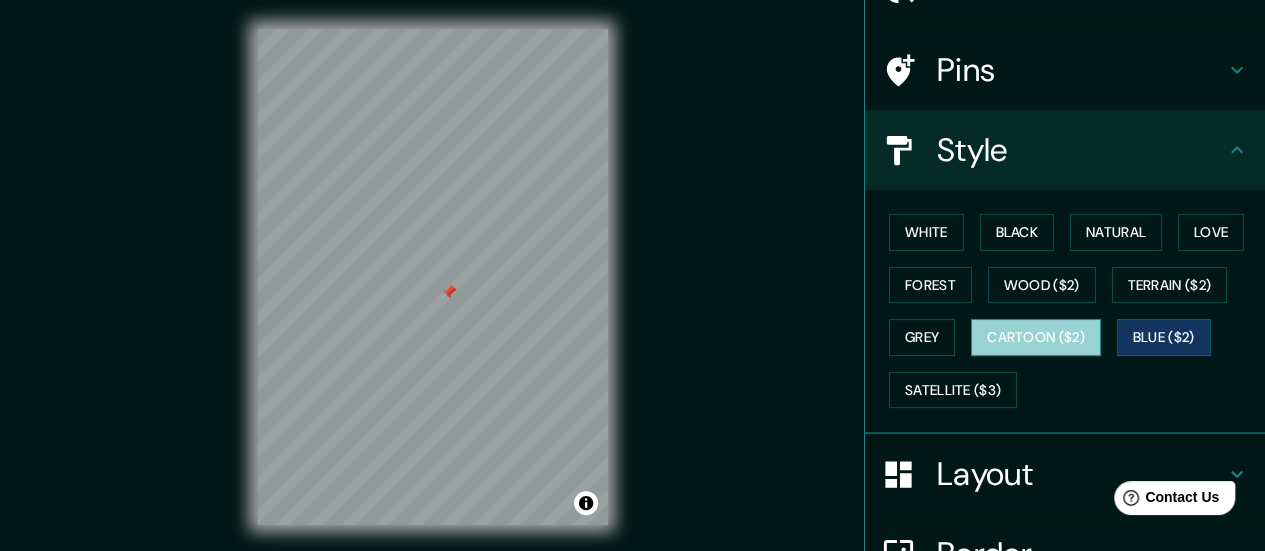 click on "Cartoon ($2)" at bounding box center [1036, 337] 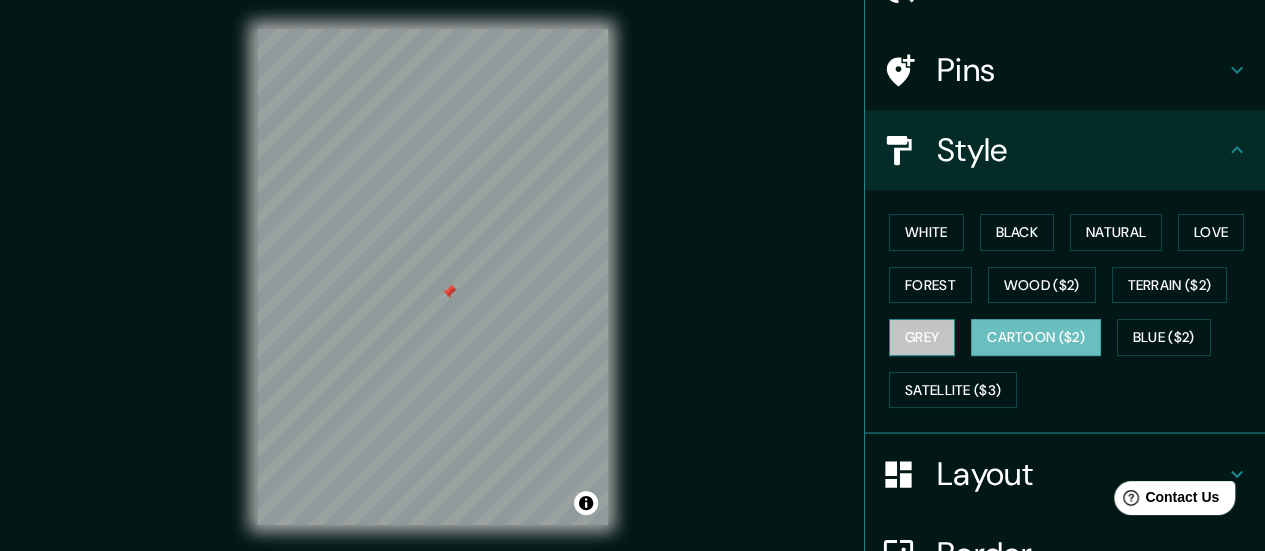 click on "Grey" at bounding box center (922, 337) 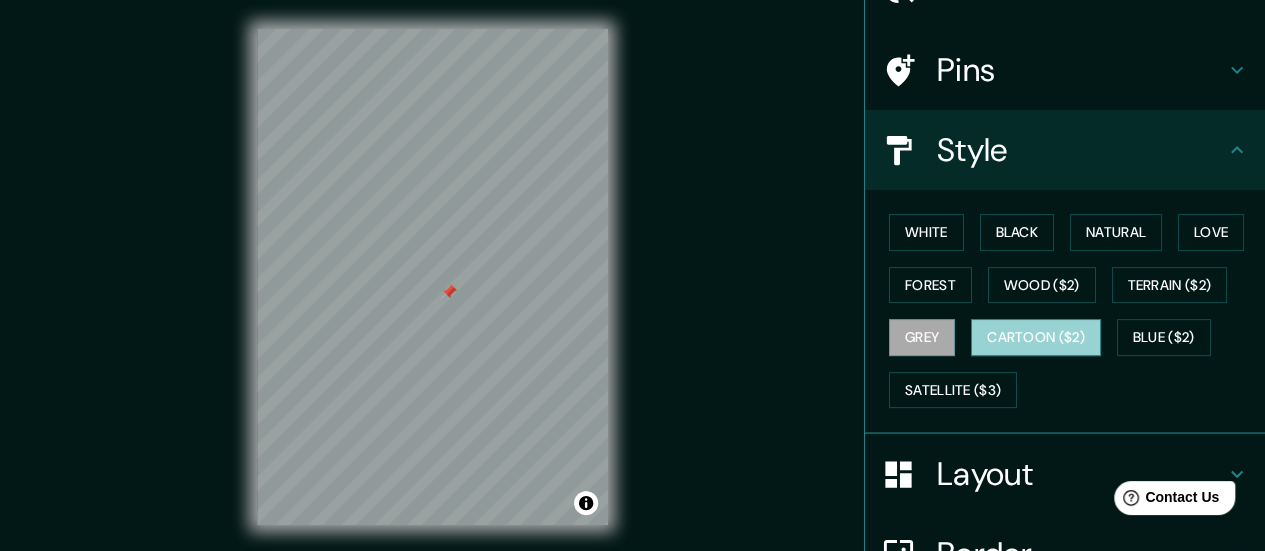 click on "Cartoon ($2)" at bounding box center (1036, 337) 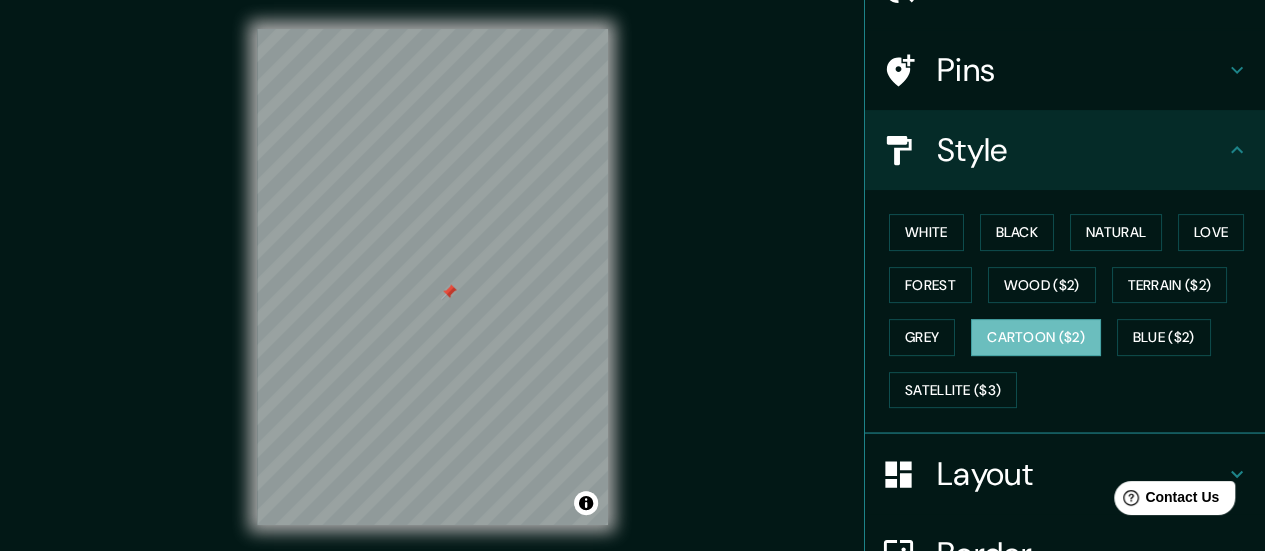 click on "White Black Natural Love Forest Wood ($2) Terrain ($2) Grey Cartoon ($2) Blue ($2) Satellite ($3)" at bounding box center (1073, 311) 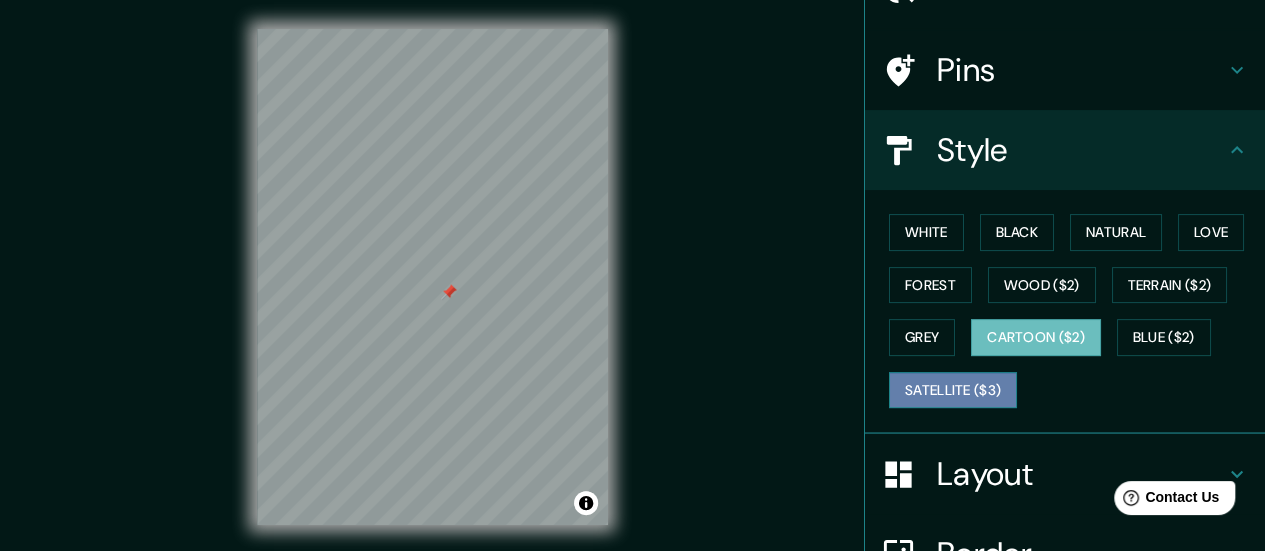 click on "Satellite ($3)" at bounding box center [953, 390] 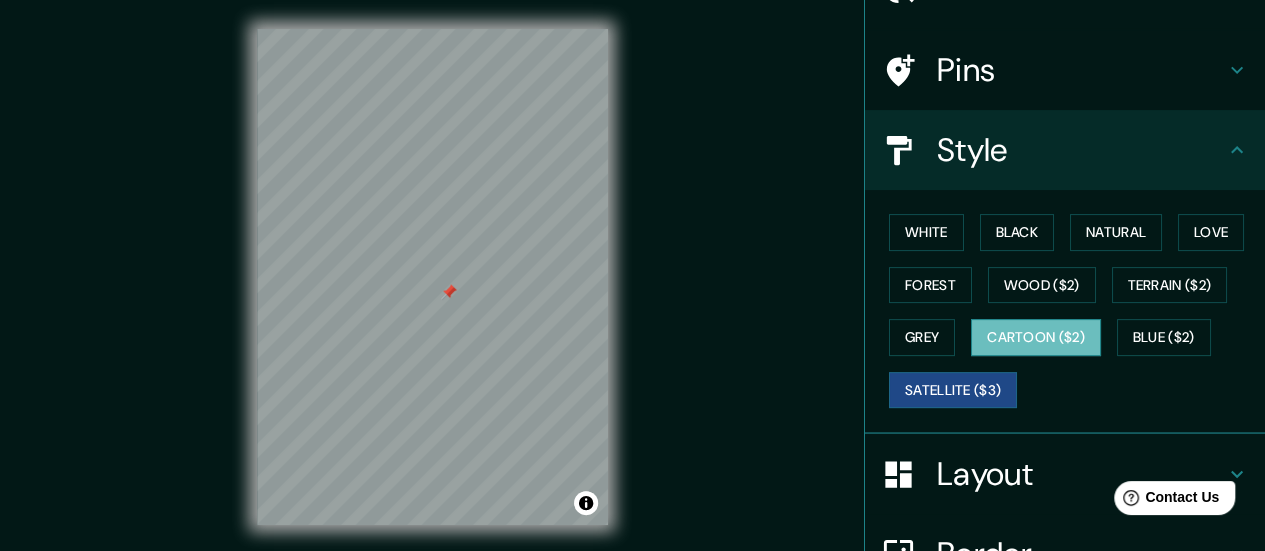 click on "Cartoon ($2)" at bounding box center [1036, 337] 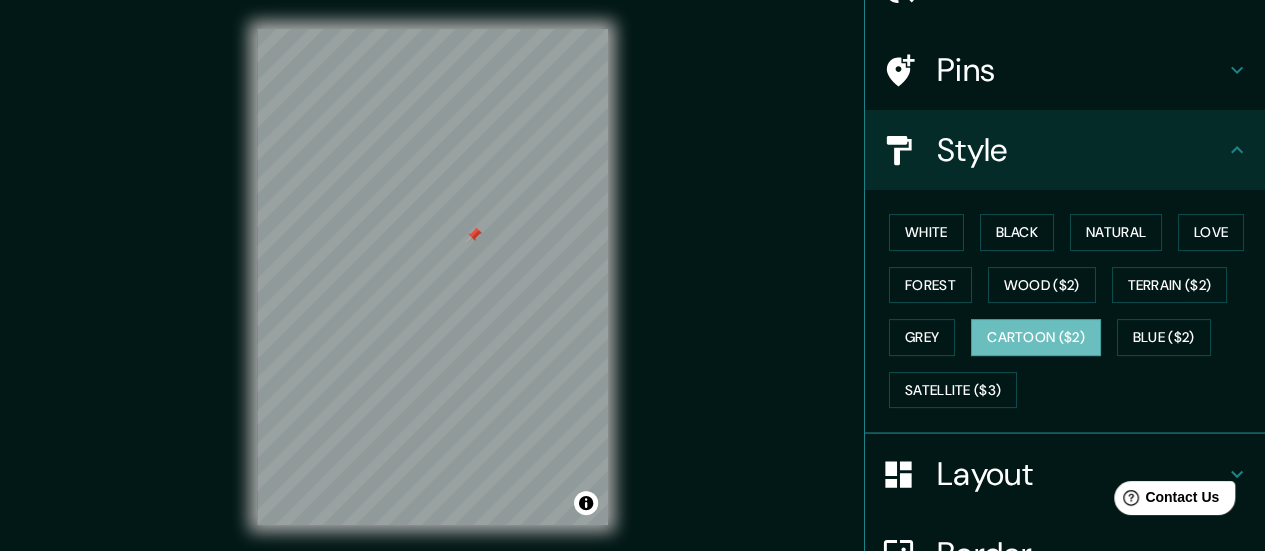 scroll, scrollTop: 0, scrollLeft: 0, axis: both 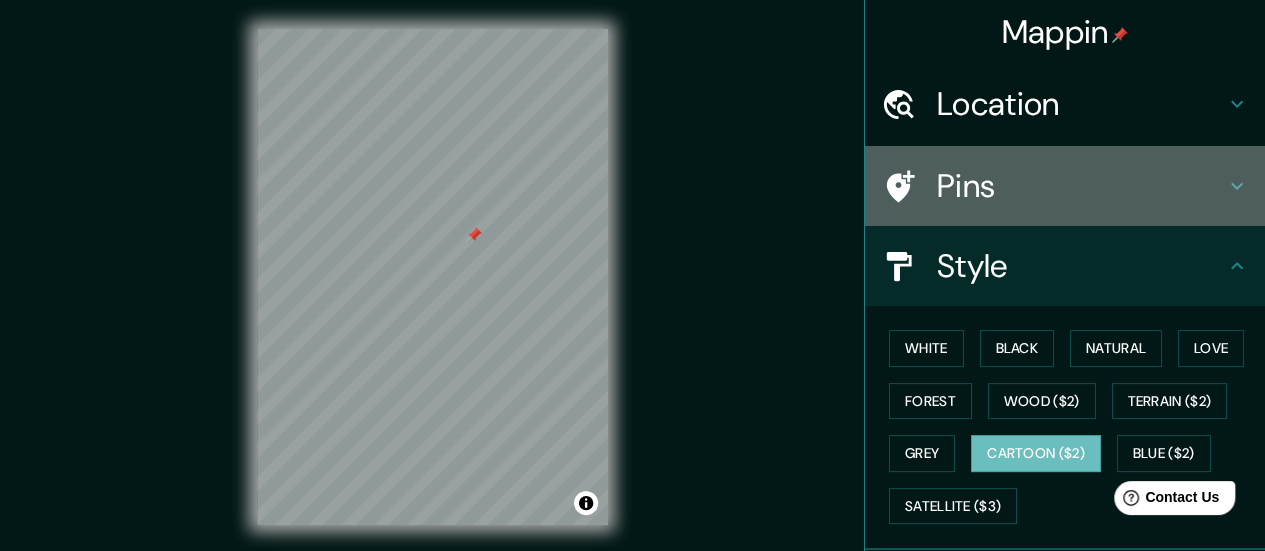 click on "Pins" at bounding box center (1065, 186) 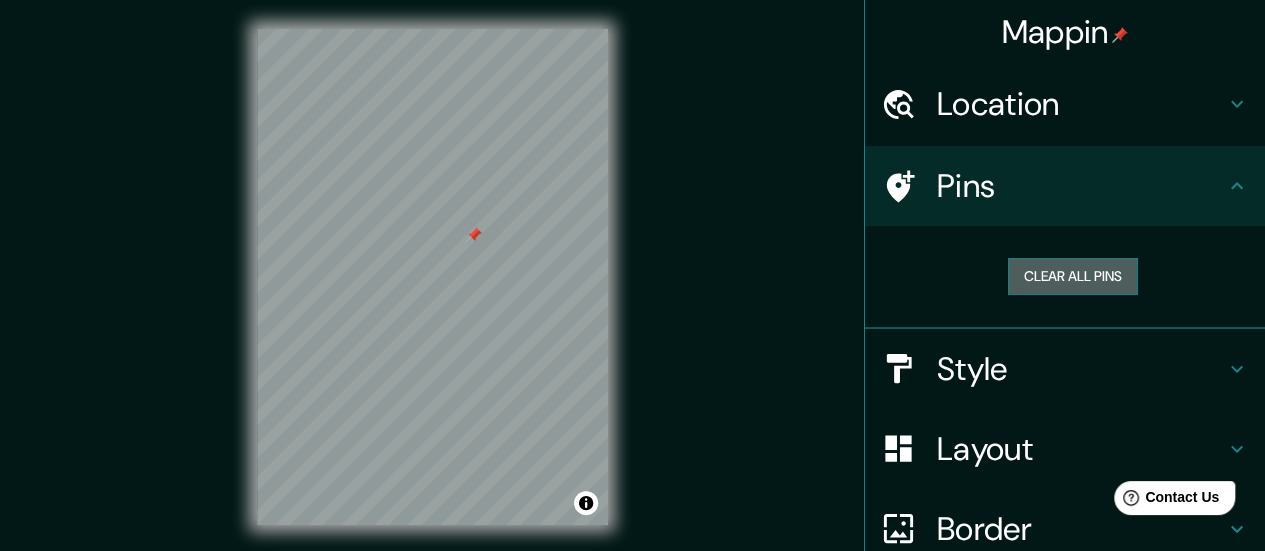 click on "Clear all pins" at bounding box center (1073, 276) 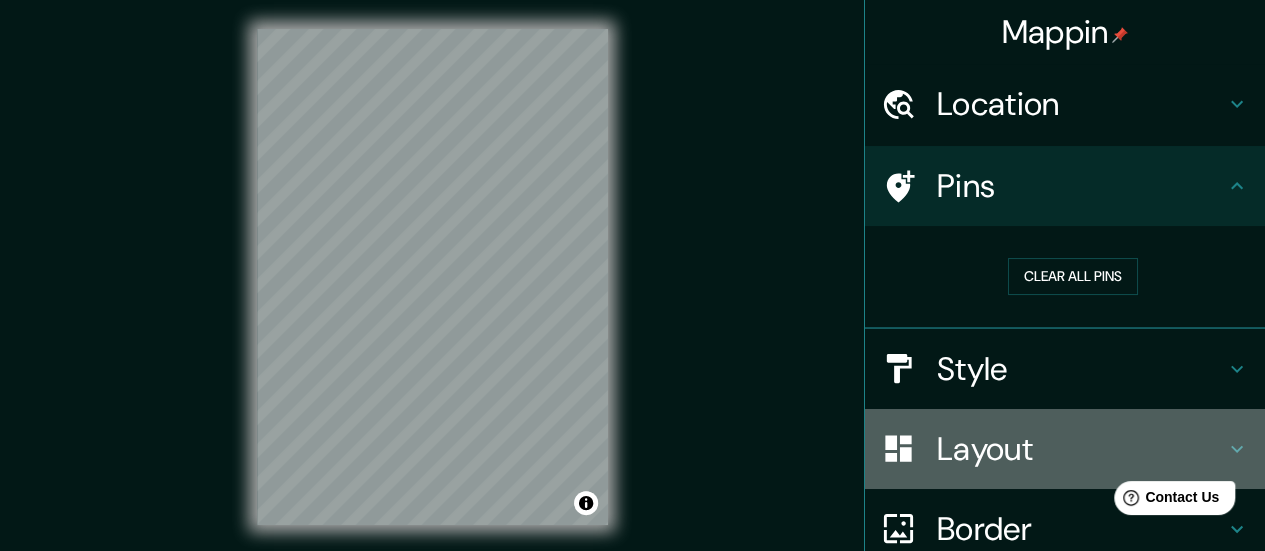 click on "Layout" at bounding box center [1081, 449] 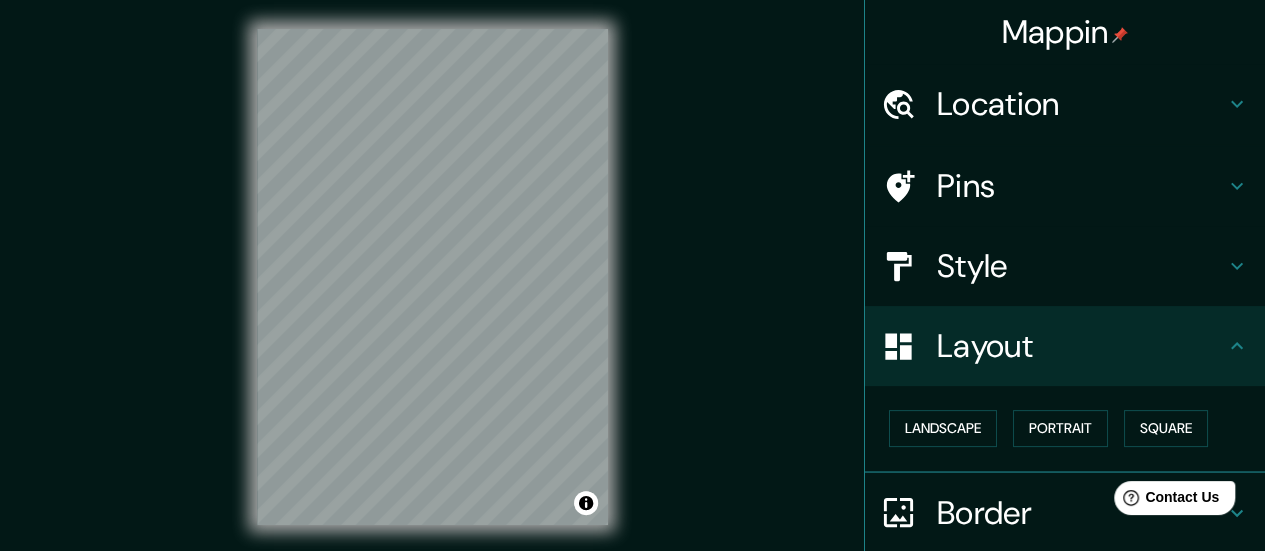 scroll, scrollTop: 40, scrollLeft: 0, axis: vertical 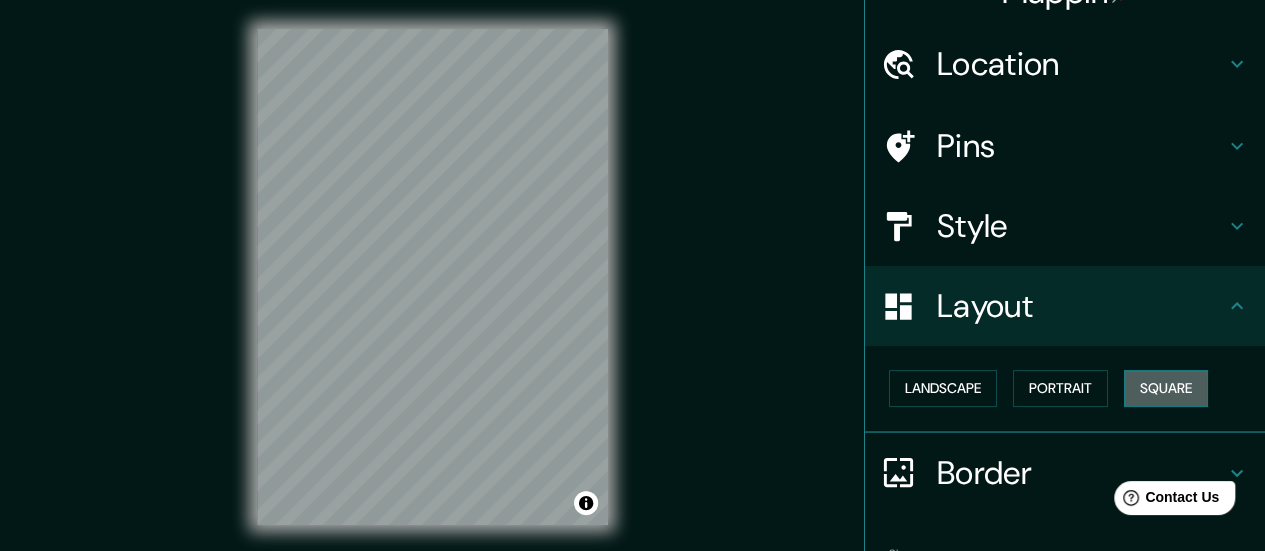 click on "Square" at bounding box center (1166, 388) 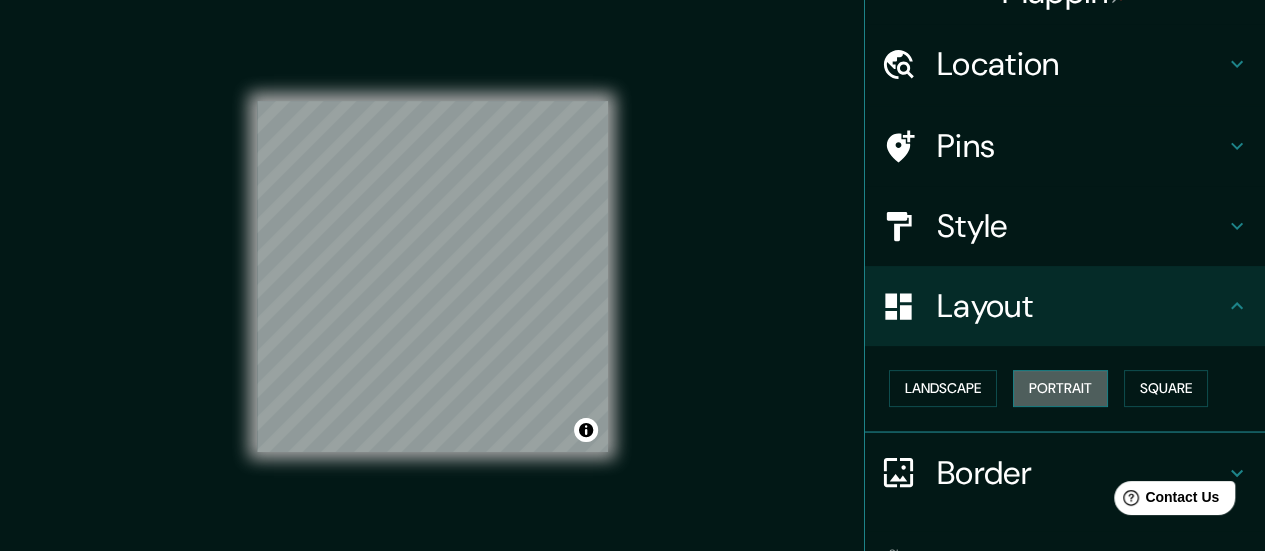 click on "Portrait" at bounding box center [1060, 388] 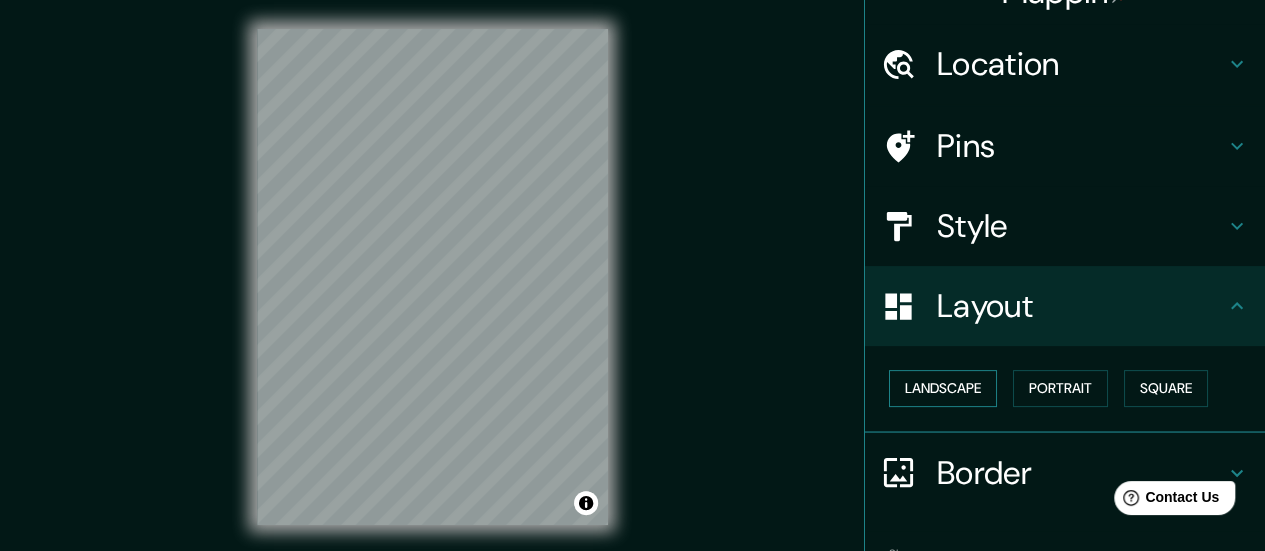 click on "Landscape" at bounding box center [943, 388] 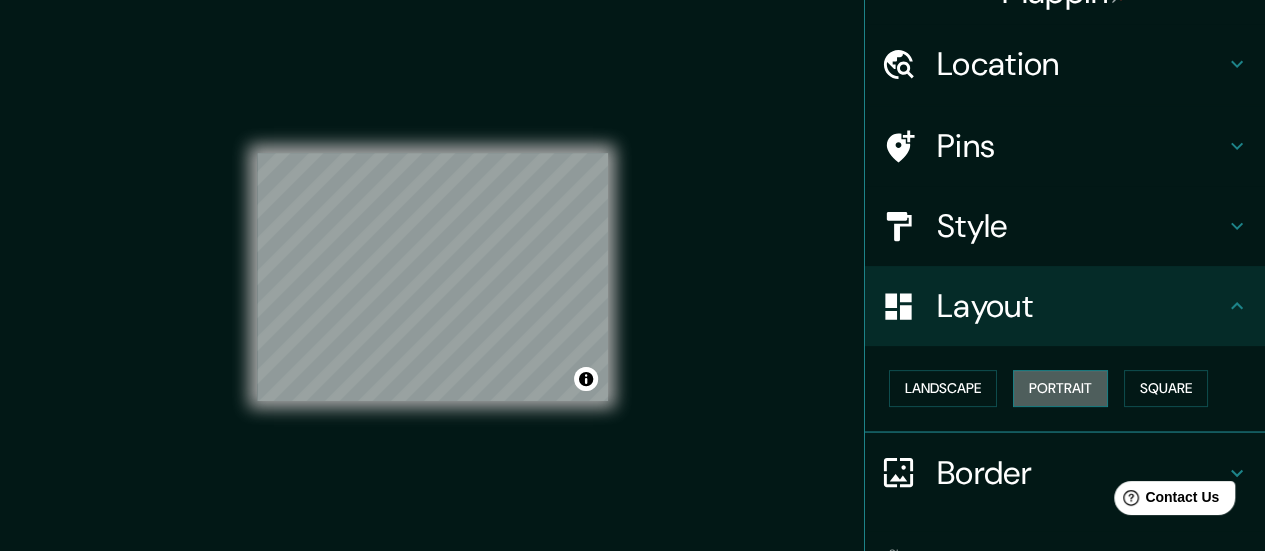 click on "Portrait" at bounding box center [1060, 388] 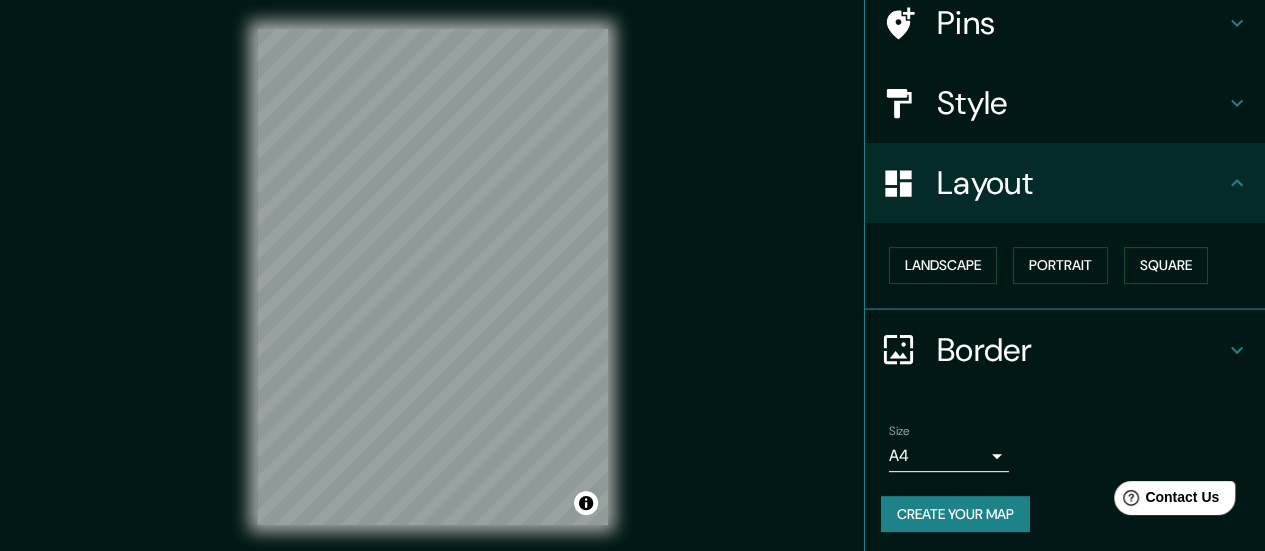 scroll, scrollTop: 166, scrollLeft: 0, axis: vertical 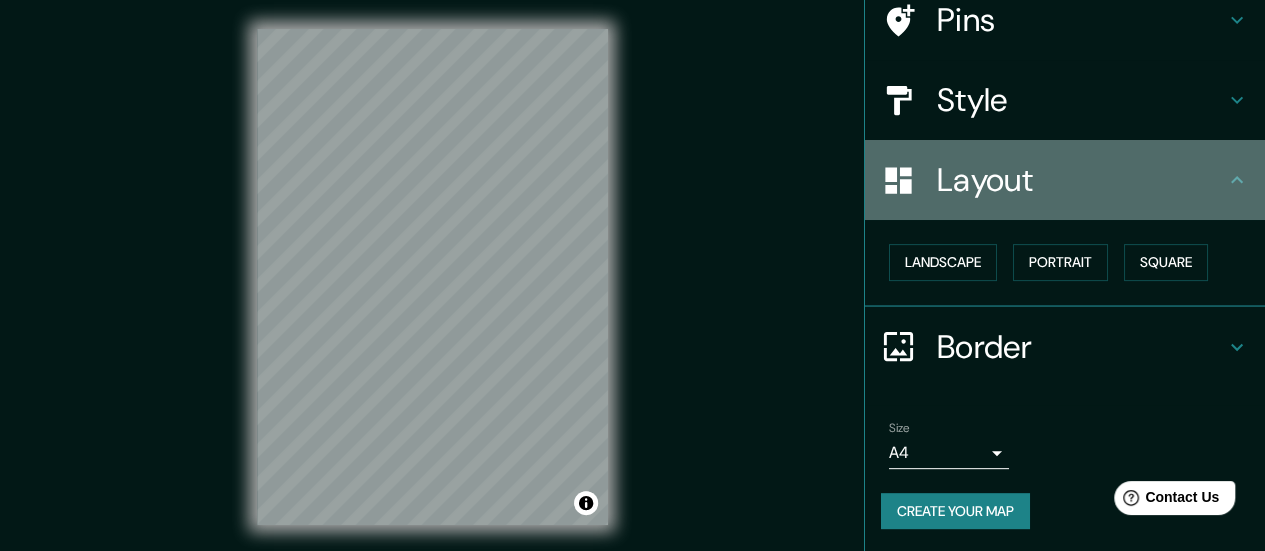 click on "Layout" at bounding box center [1065, 180] 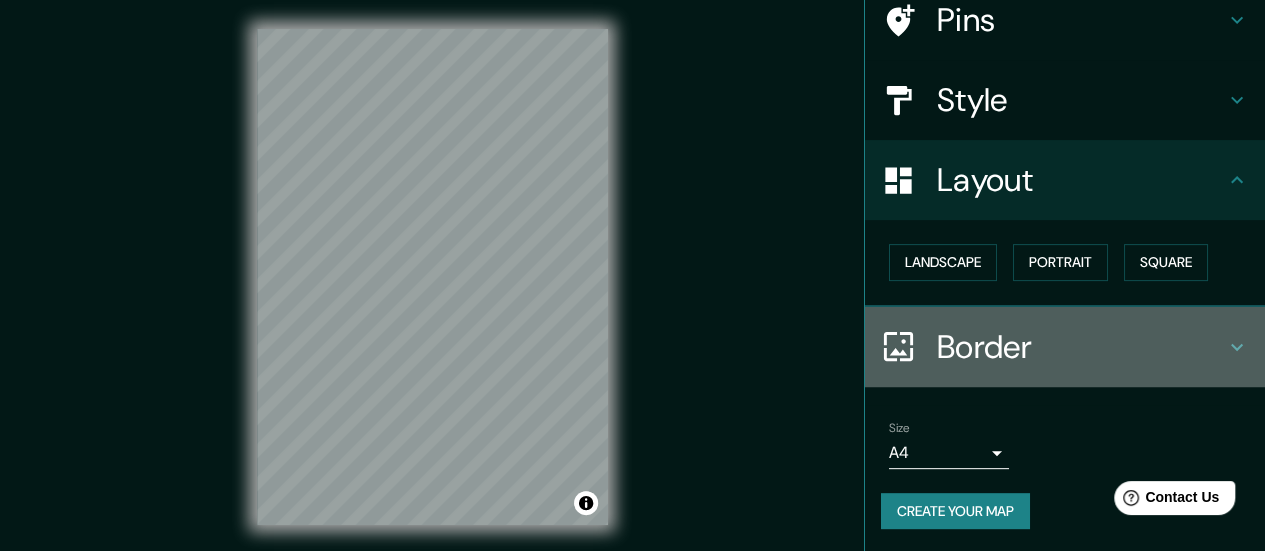 click on "Border" at bounding box center (1081, 347) 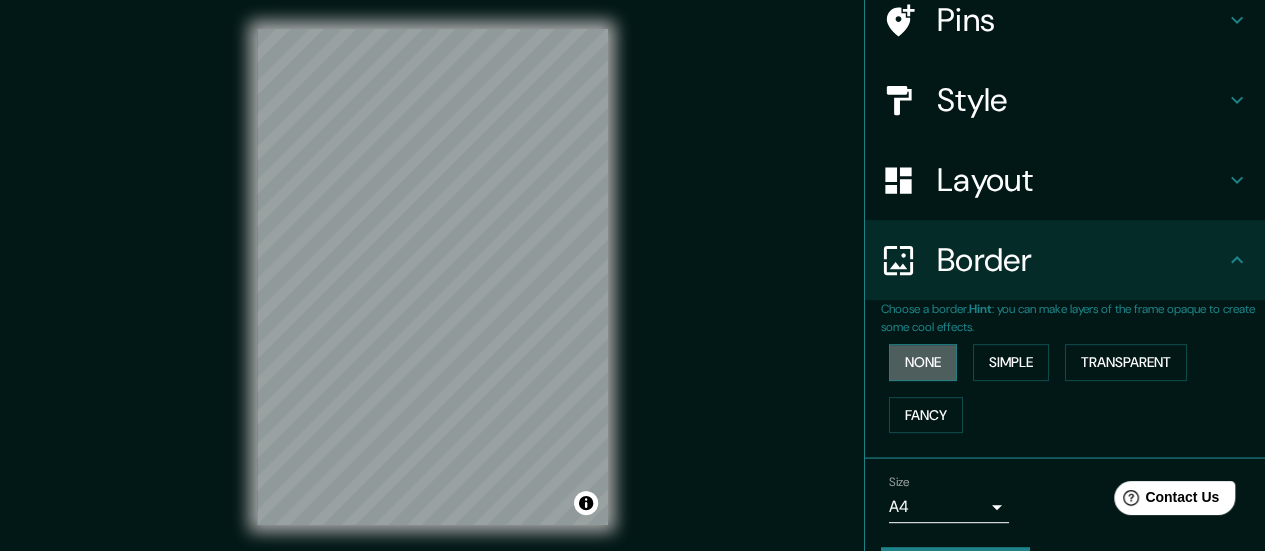 click on "None" at bounding box center [923, 362] 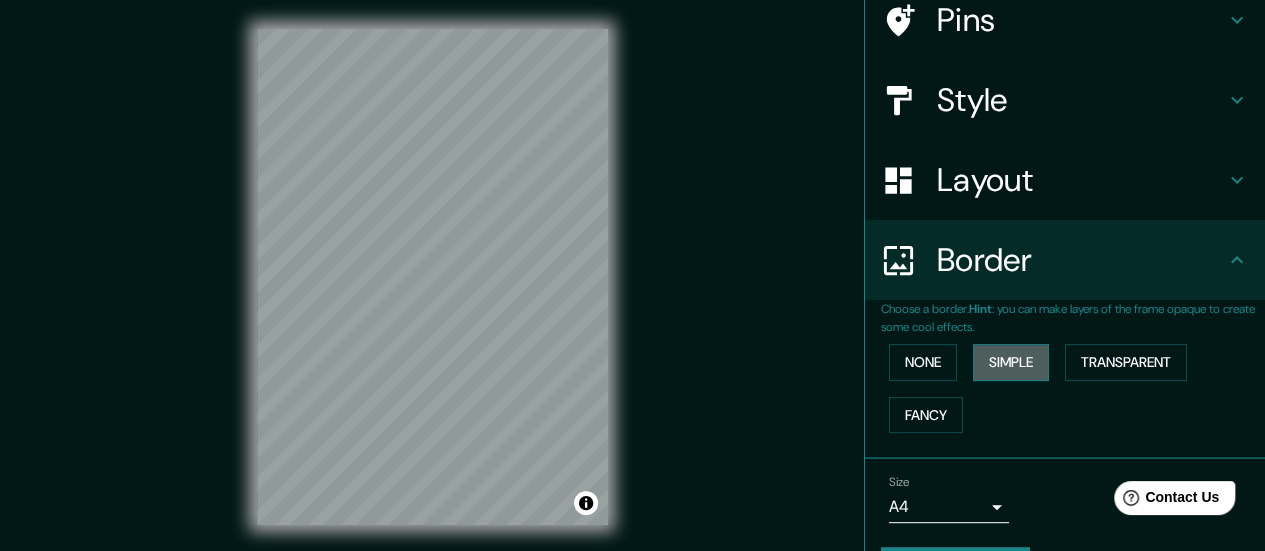 click on "Simple" at bounding box center [1011, 362] 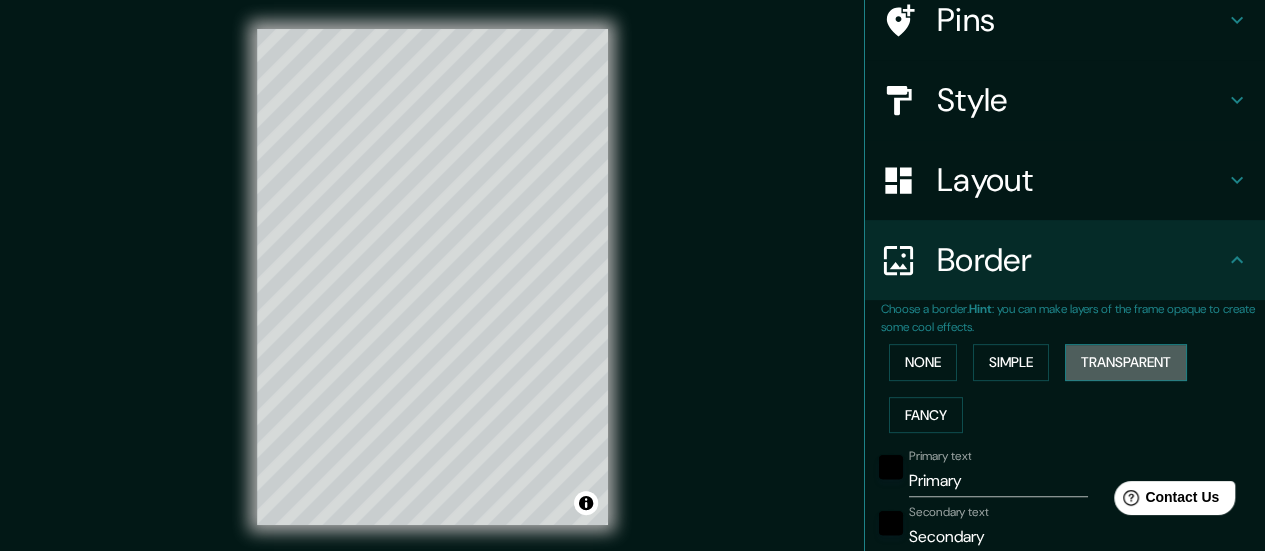 click on "Transparent" at bounding box center (1126, 362) 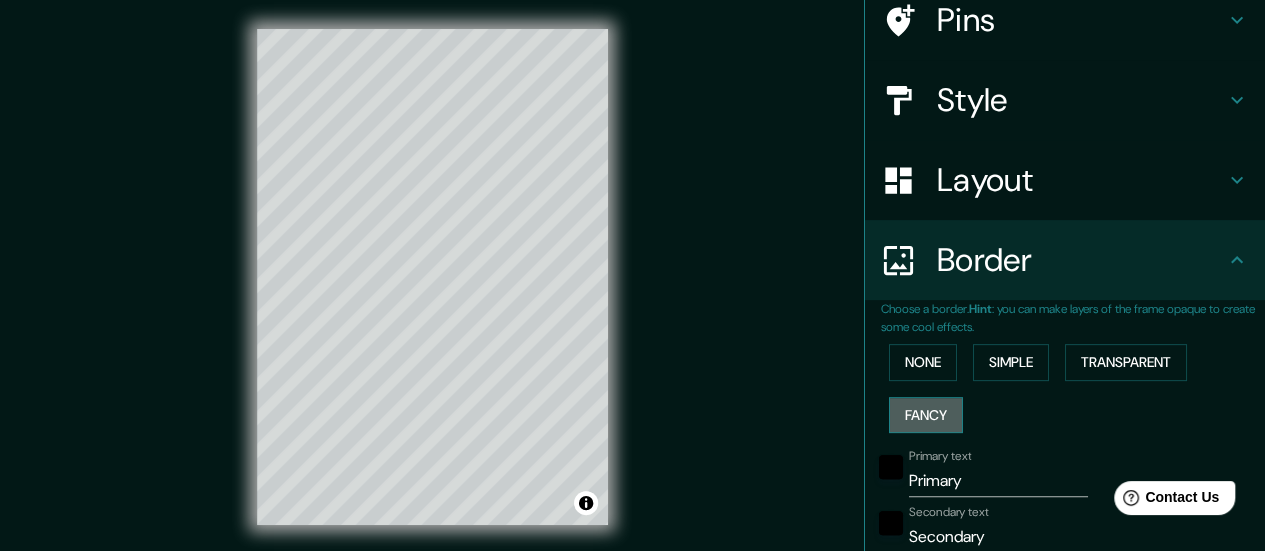 click on "Fancy" at bounding box center [926, 415] 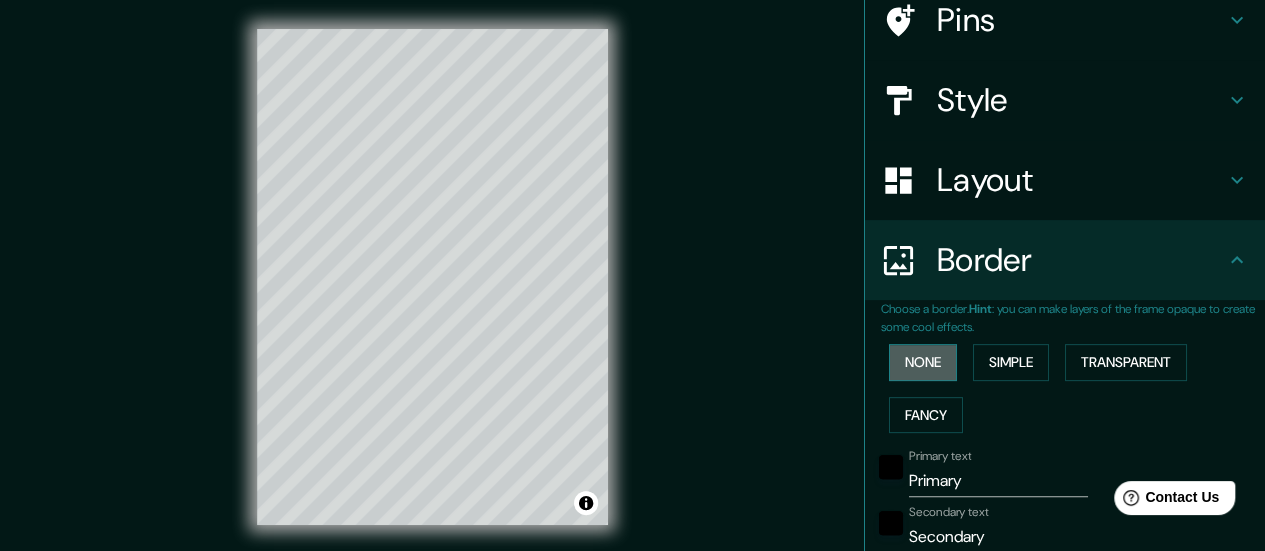 click on "None" at bounding box center [923, 362] 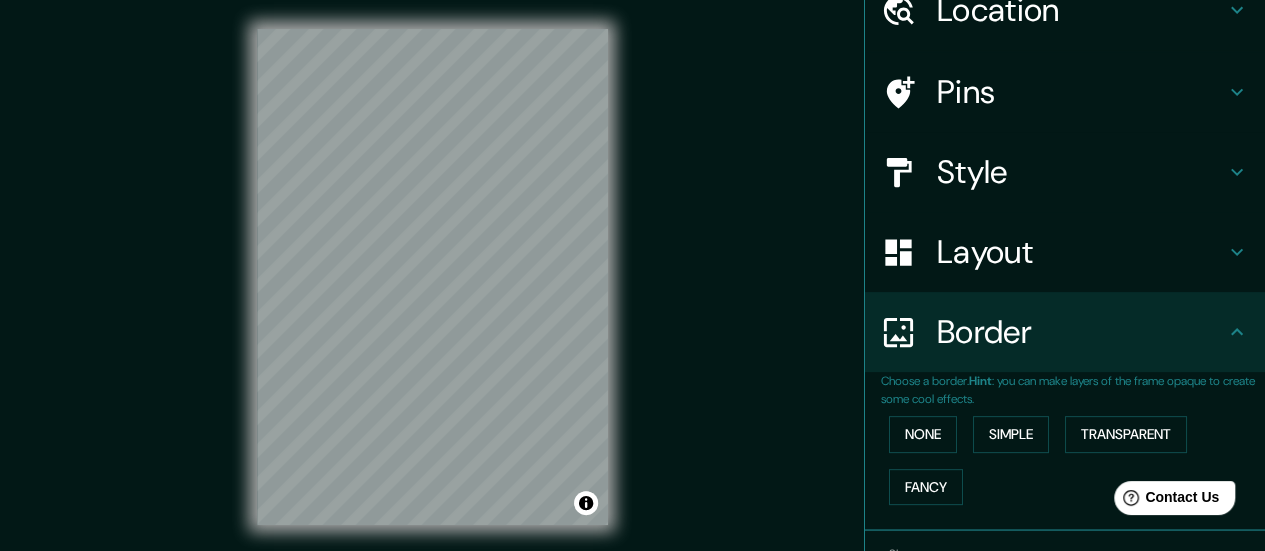 scroll, scrollTop: 0, scrollLeft: 0, axis: both 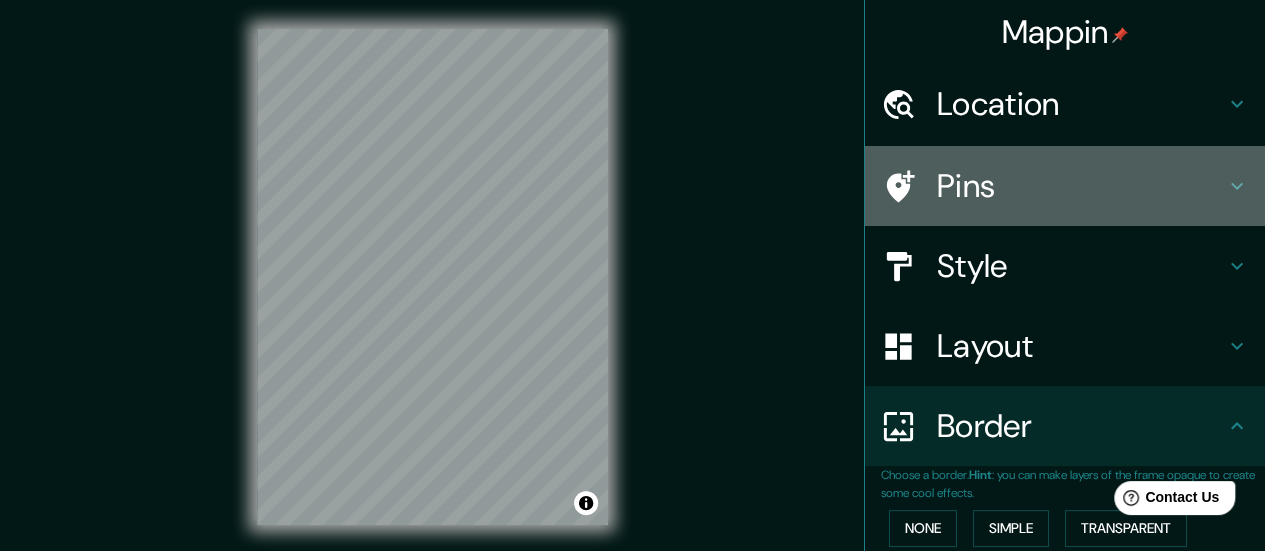 click on "Pins" at bounding box center [1081, 186] 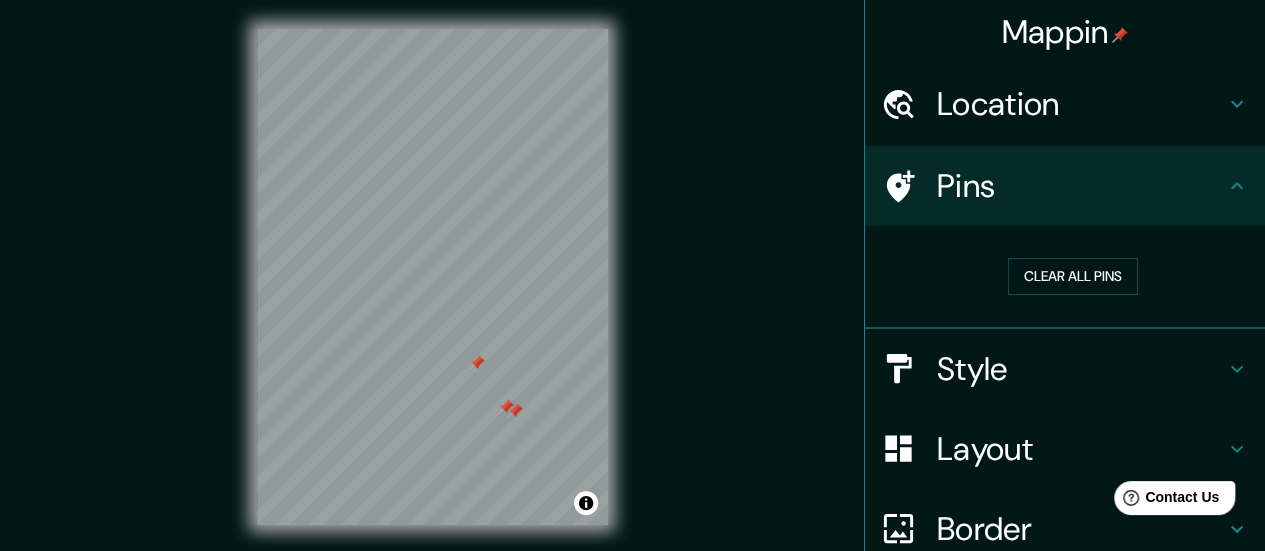 click at bounding box center (515, 411) 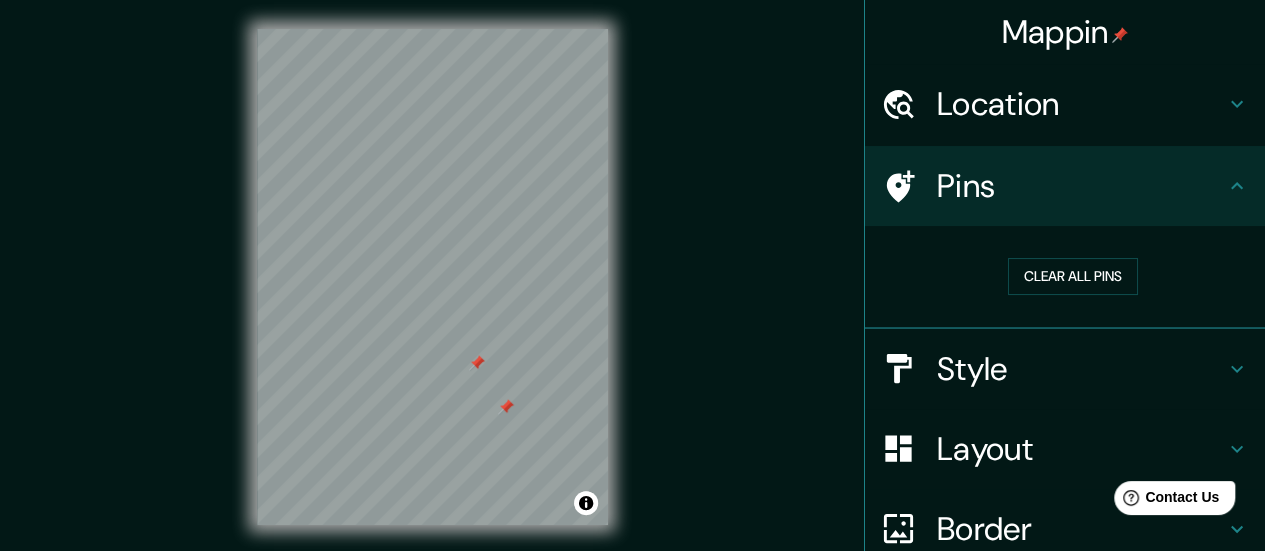 click at bounding box center (506, 407) 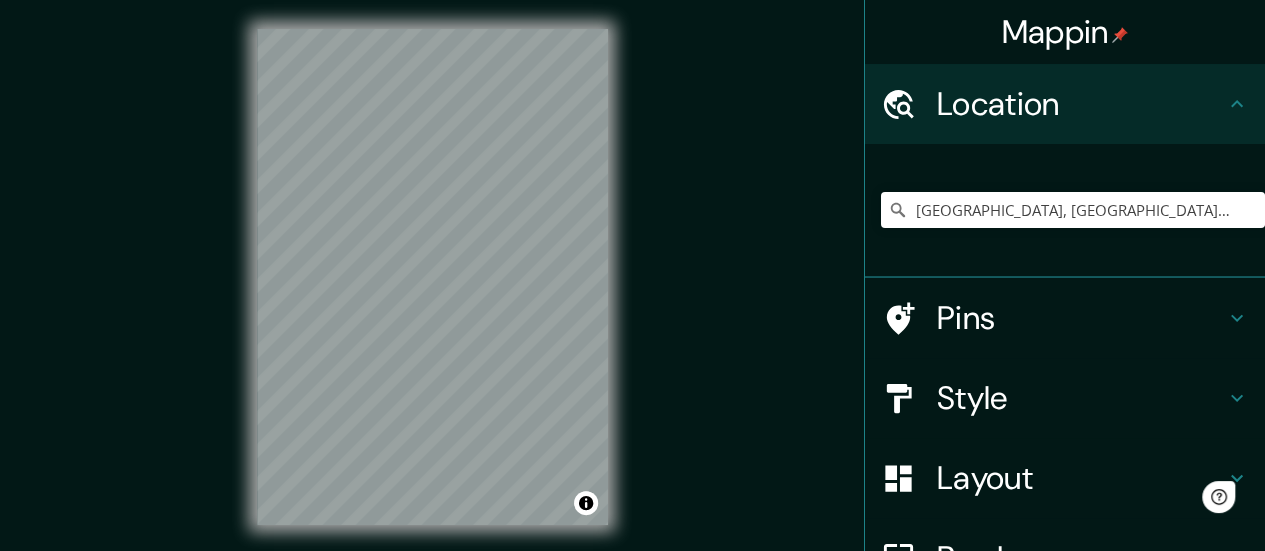 scroll, scrollTop: 0, scrollLeft: 0, axis: both 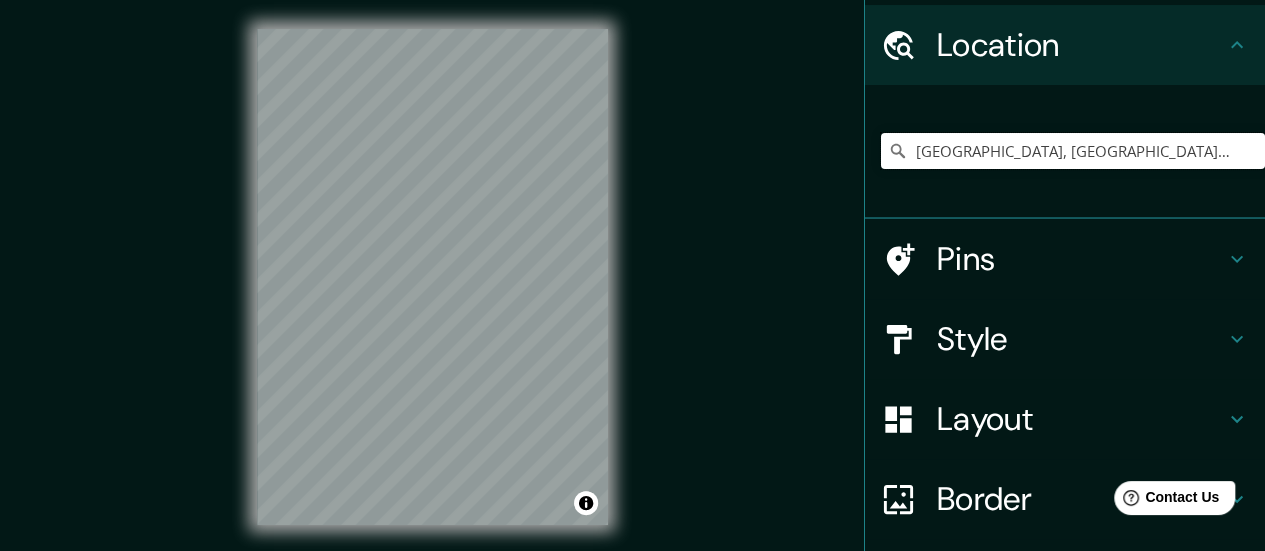 click on "[GEOGRAPHIC_DATA], [GEOGRAPHIC_DATA], [GEOGRAPHIC_DATA]" at bounding box center (1073, 151) 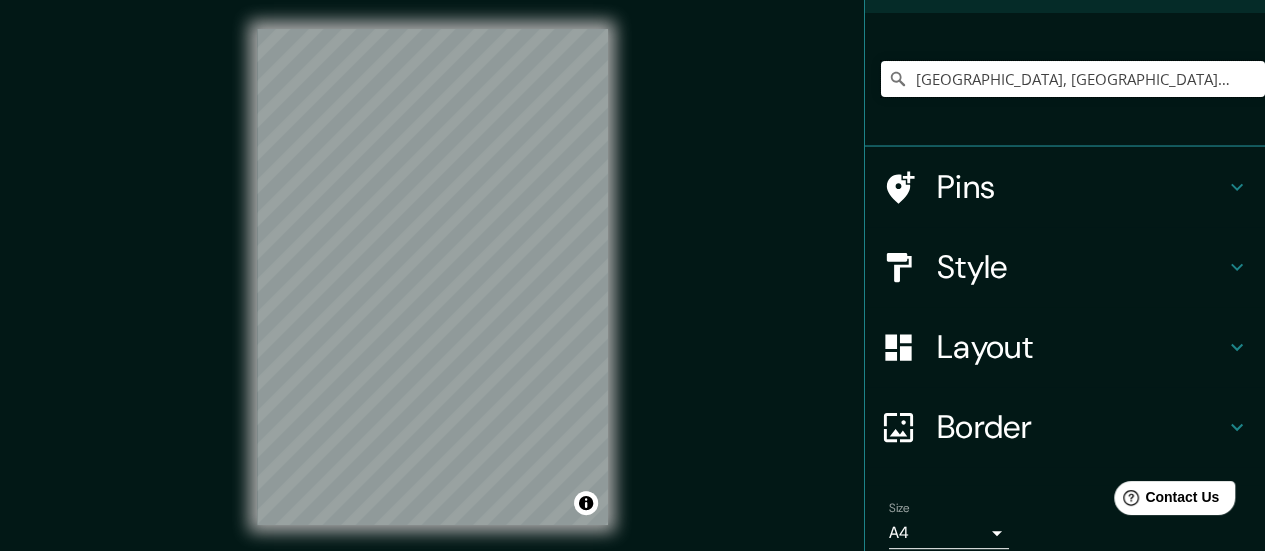 scroll, scrollTop: 132, scrollLeft: 0, axis: vertical 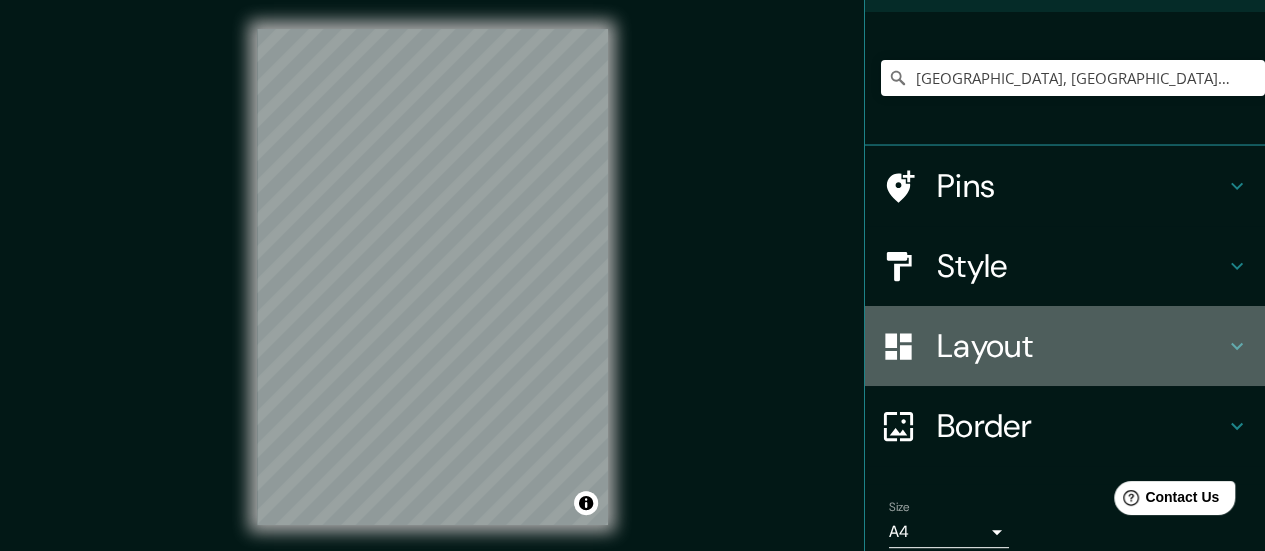 click on "Layout" at bounding box center (1081, 346) 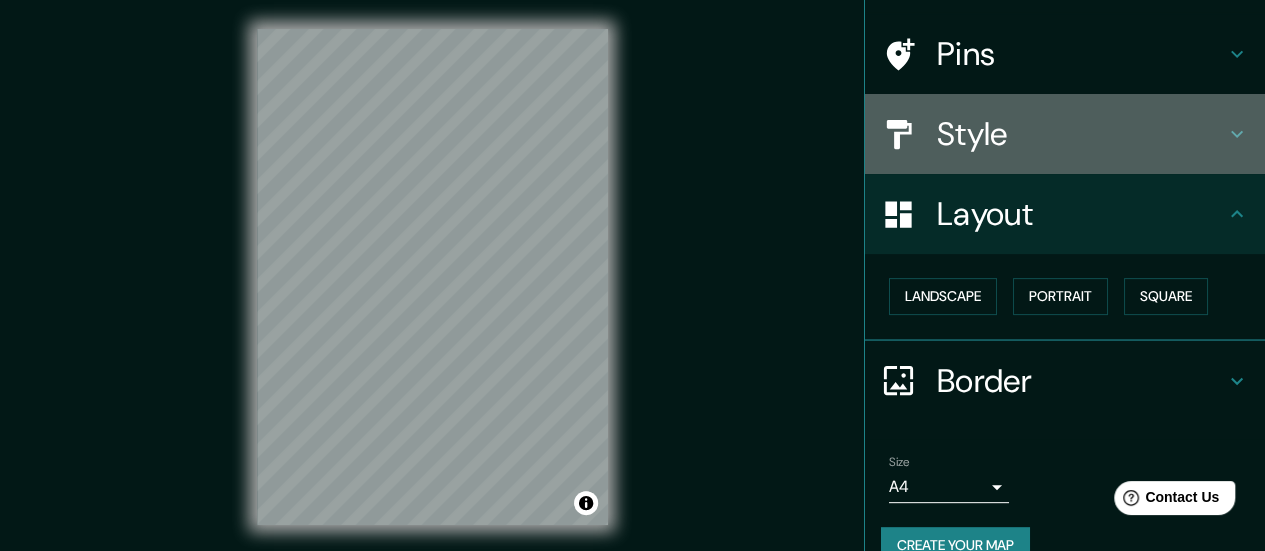 click on "Style" at bounding box center (1065, 134) 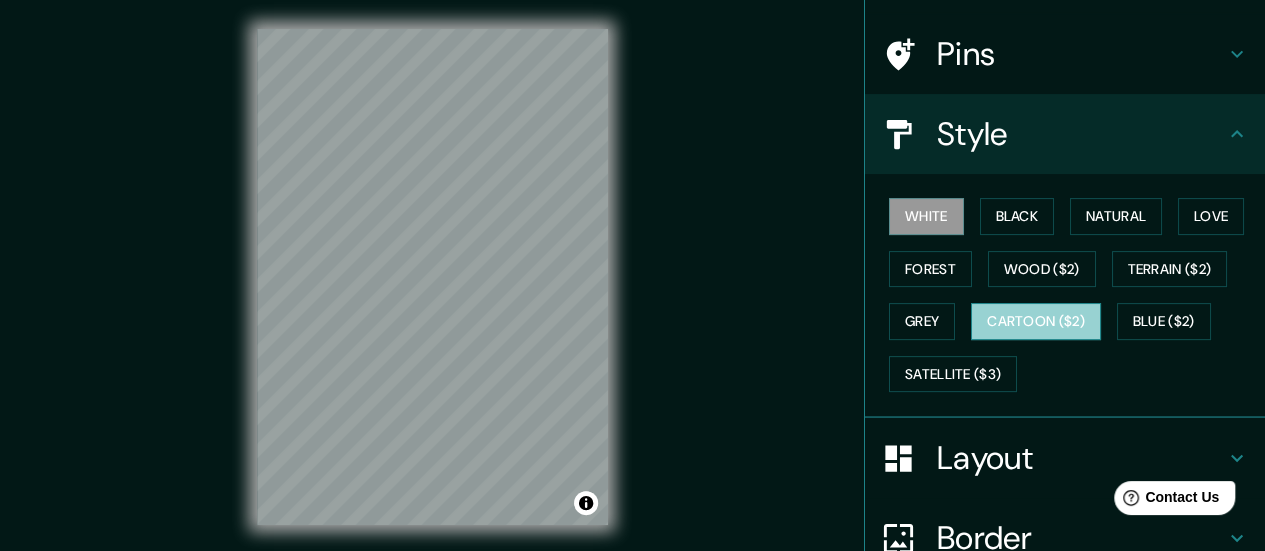 click on "Cartoon ($2)" at bounding box center (1036, 321) 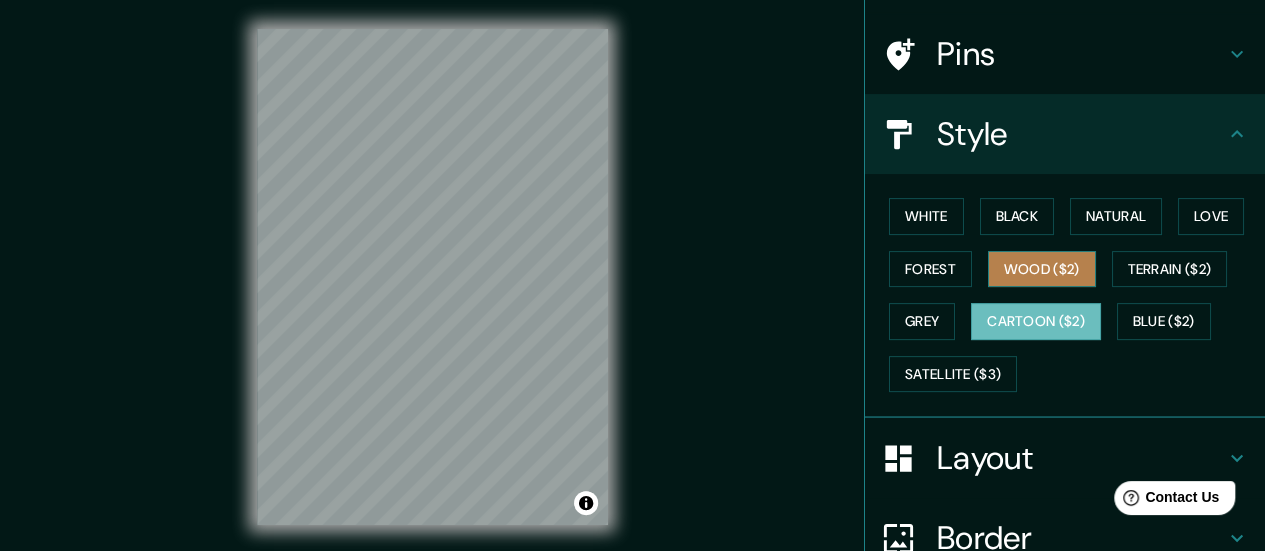click on "Wood ($2)" at bounding box center [1042, 269] 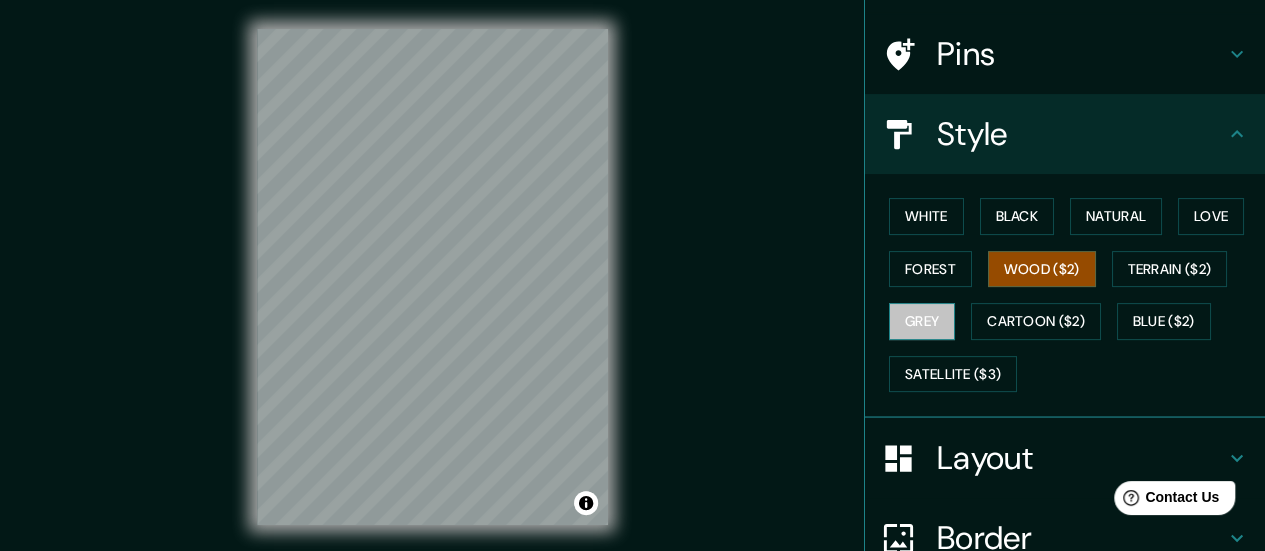click on "Grey" at bounding box center (922, 321) 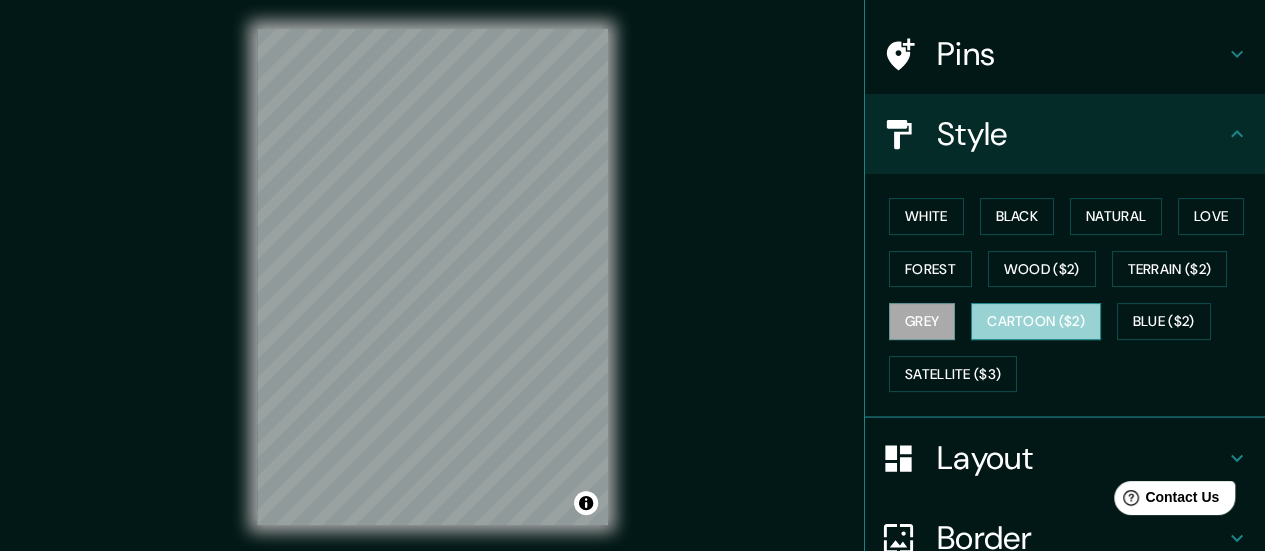 click on "Cartoon ($2)" at bounding box center (1036, 321) 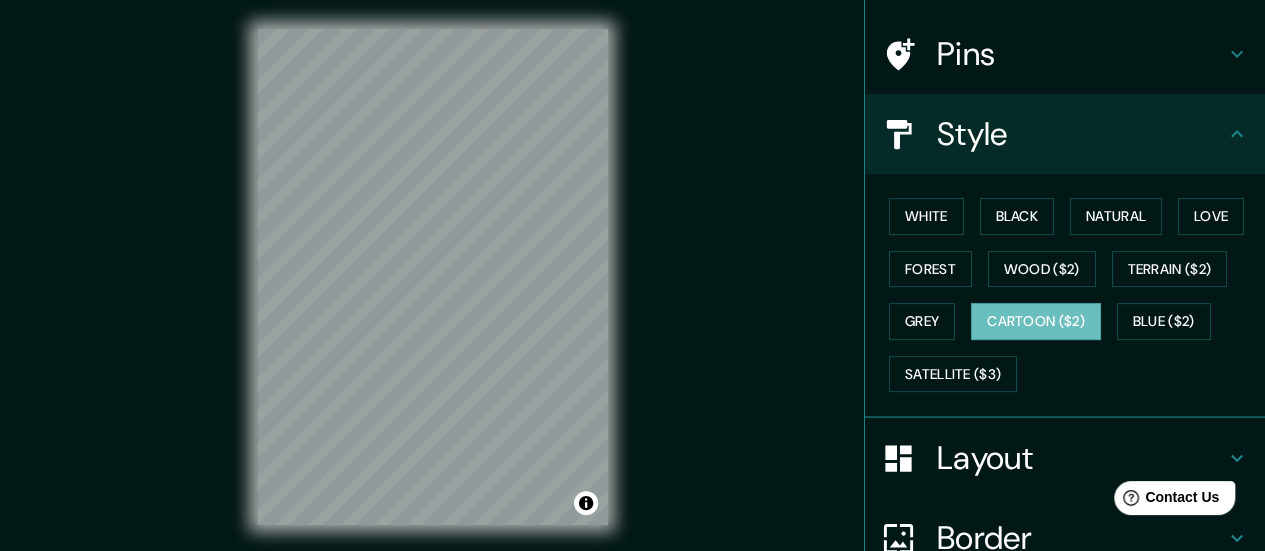 click on "Mappin Location Osorno, Región de Los Lagos, Chile Pins Style White Black Natural Love Forest Wood ($2) Terrain ($2) Grey Cartoon ($2) Blue ($2) Satellite ($3) Layout Border Choose a border.  Hint : you can make layers of the frame opaque to create some cool effects. None Simple Transparent Fancy Size A4 single Create your map © Mapbox   © OpenStreetMap   Improve this map Any problems, suggestions, or concerns please email    help@mappin.pro . . ." at bounding box center (632, 293) 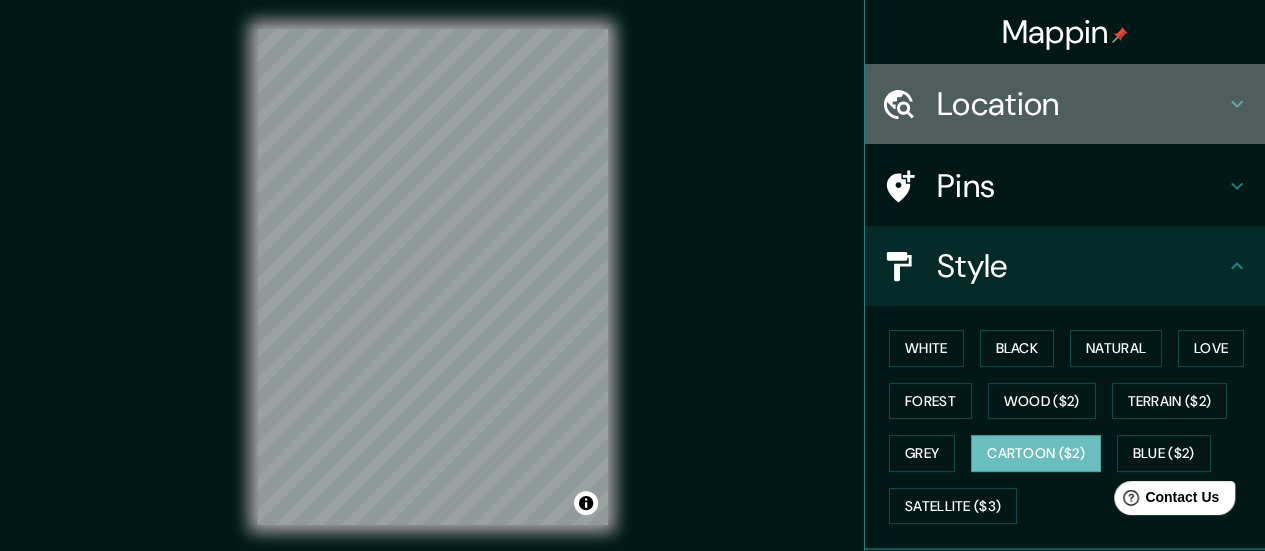 click on "Location" at bounding box center (1081, 104) 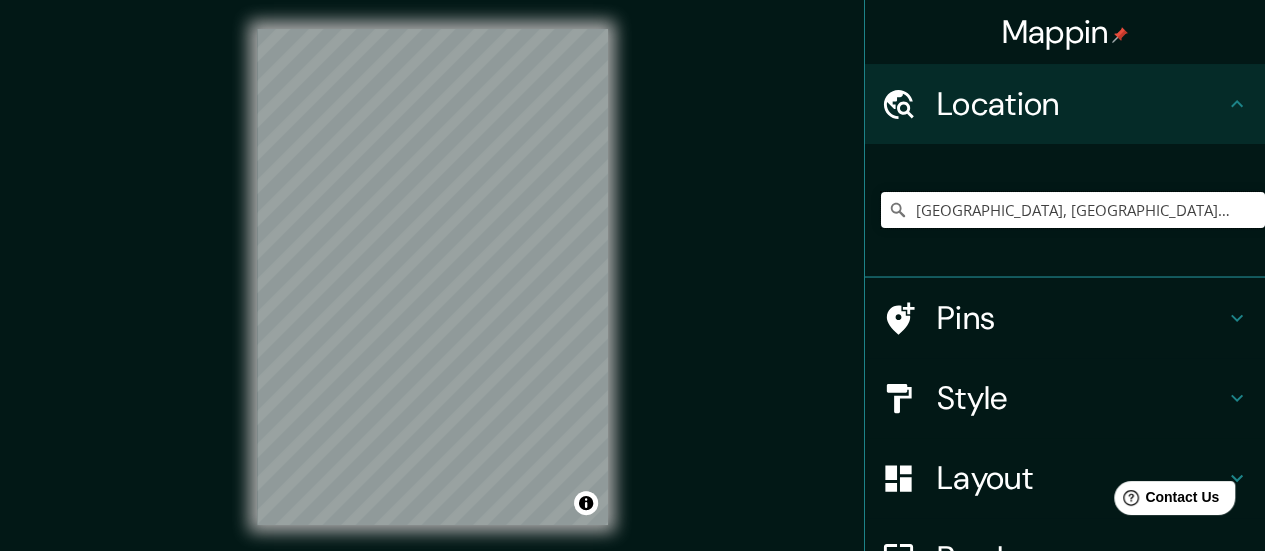 click on "[GEOGRAPHIC_DATA], [GEOGRAPHIC_DATA], [GEOGRAPHIC_DATA]" at bounding box center [1073, 210] 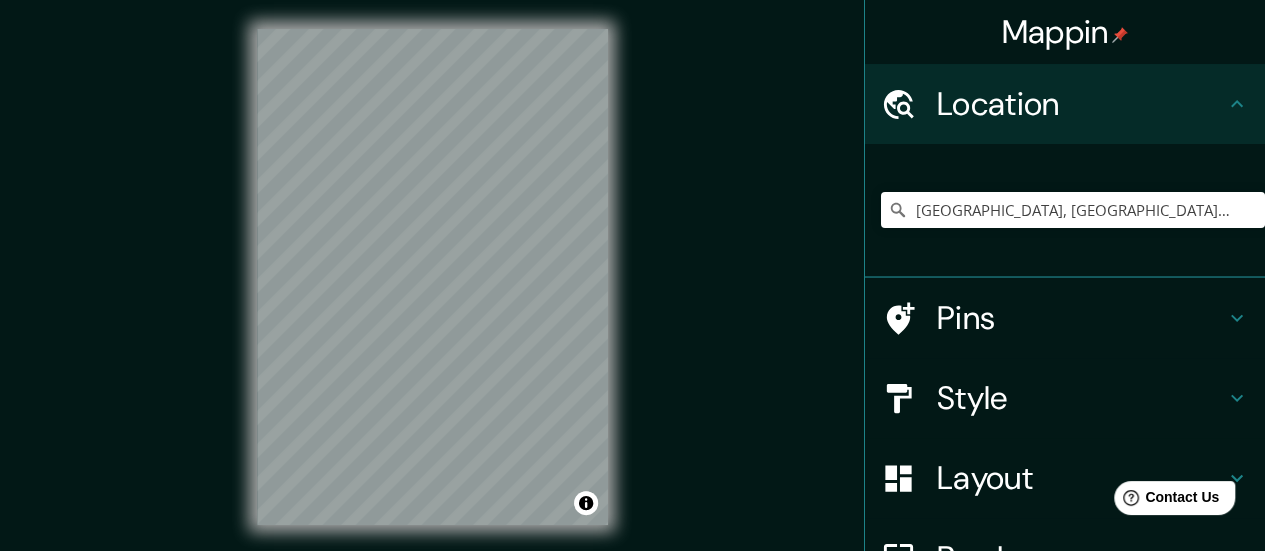 click 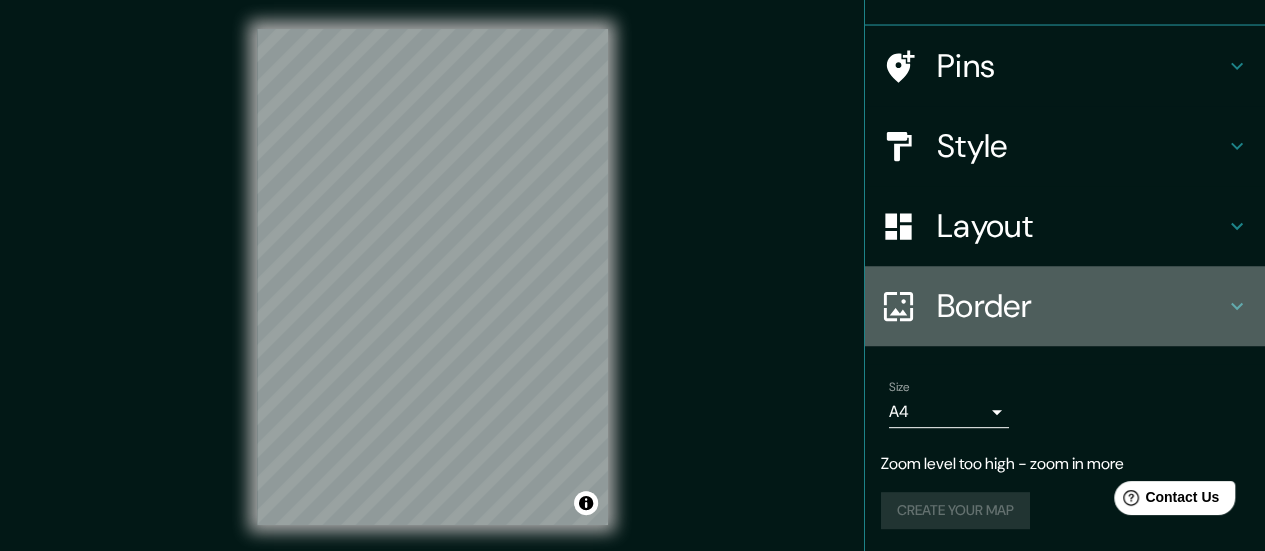 click on "Border" at bounding box center [1081, 306] 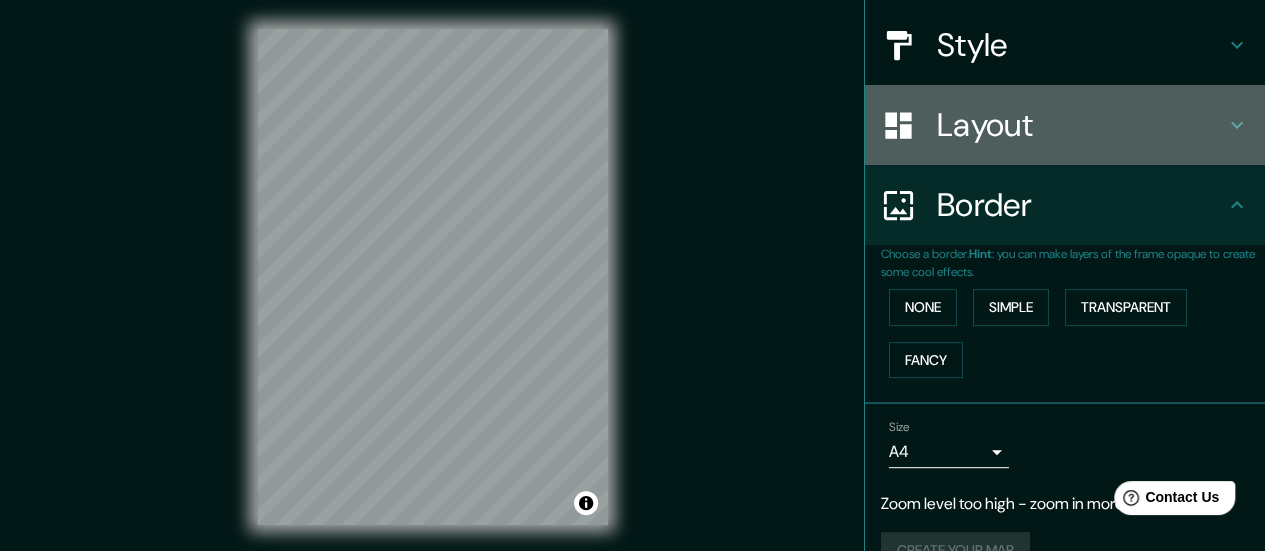 click on "Layout" at bounding box center [1065, 125] 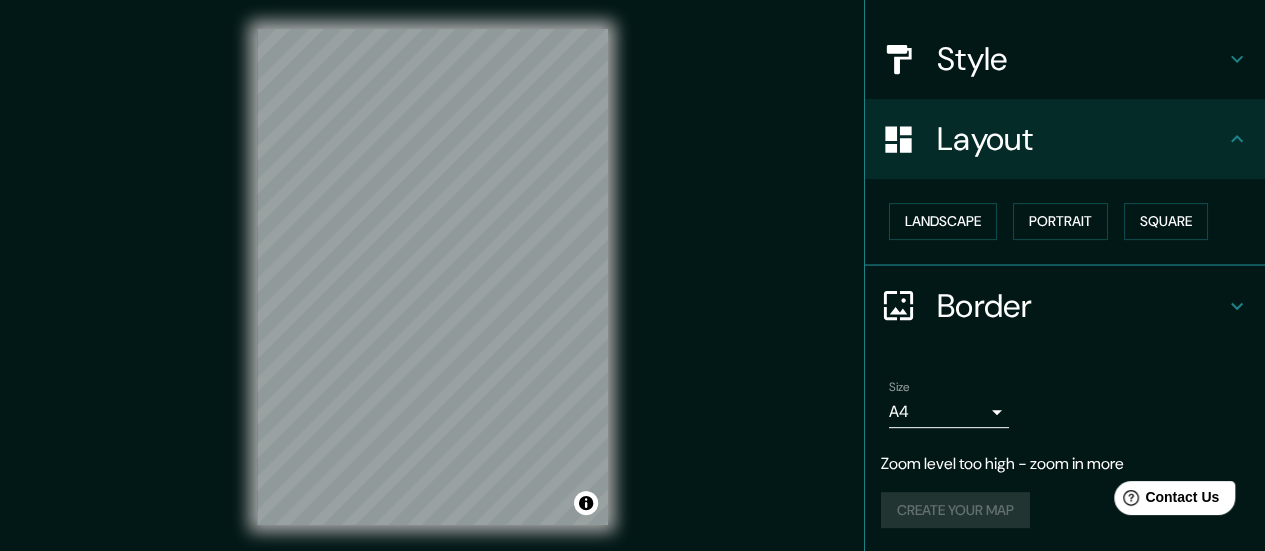 scroll, scrollTop: 206, scrollLeft: 0, axis: vertical 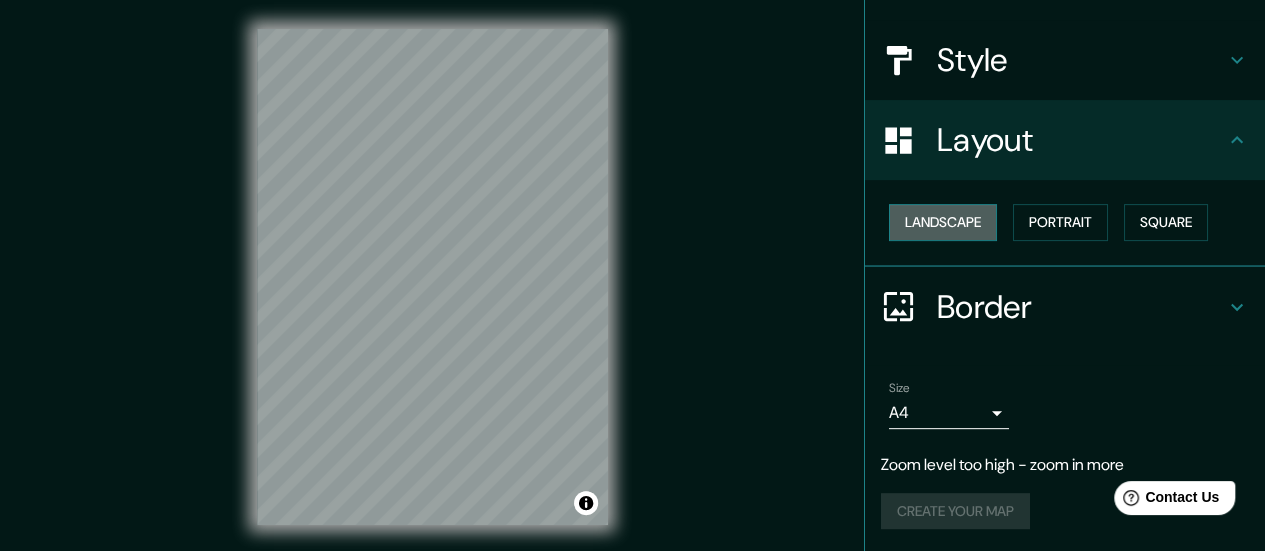 click on "Landscape" at bounding box center (943, 222) 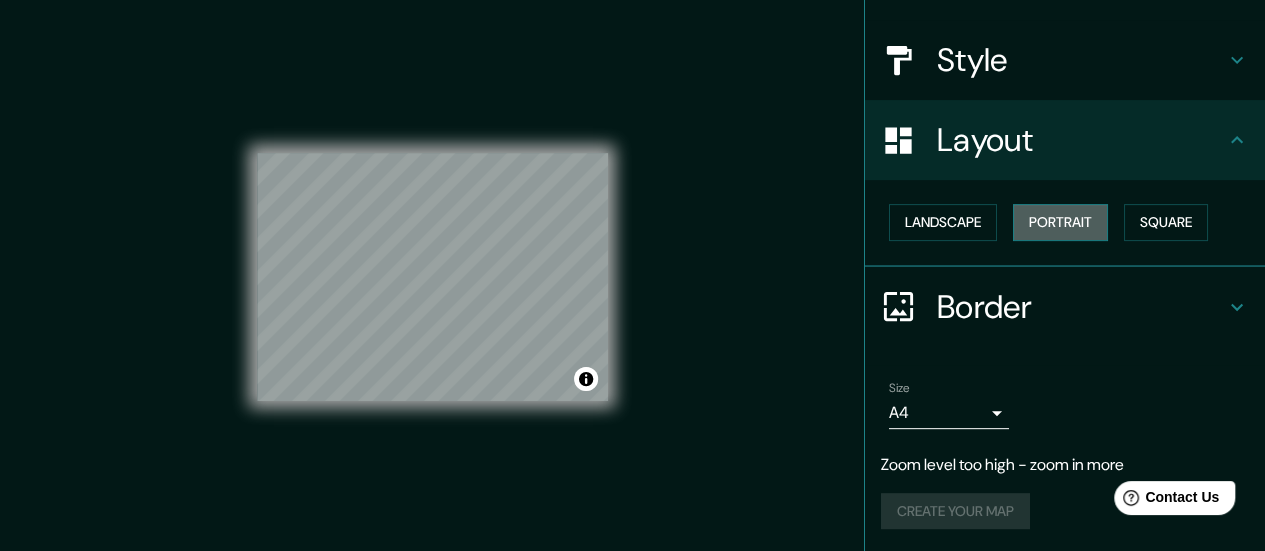 click on "Portrait" at bounding box center [1060, 222] 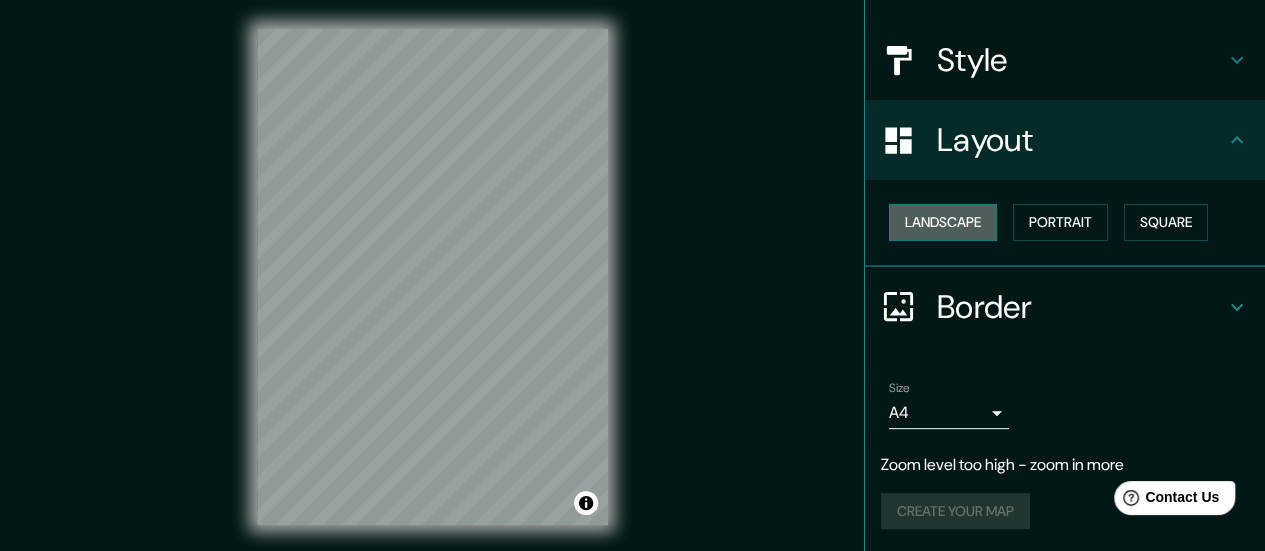 click on "Landscape" at bounding box center [943, 222] 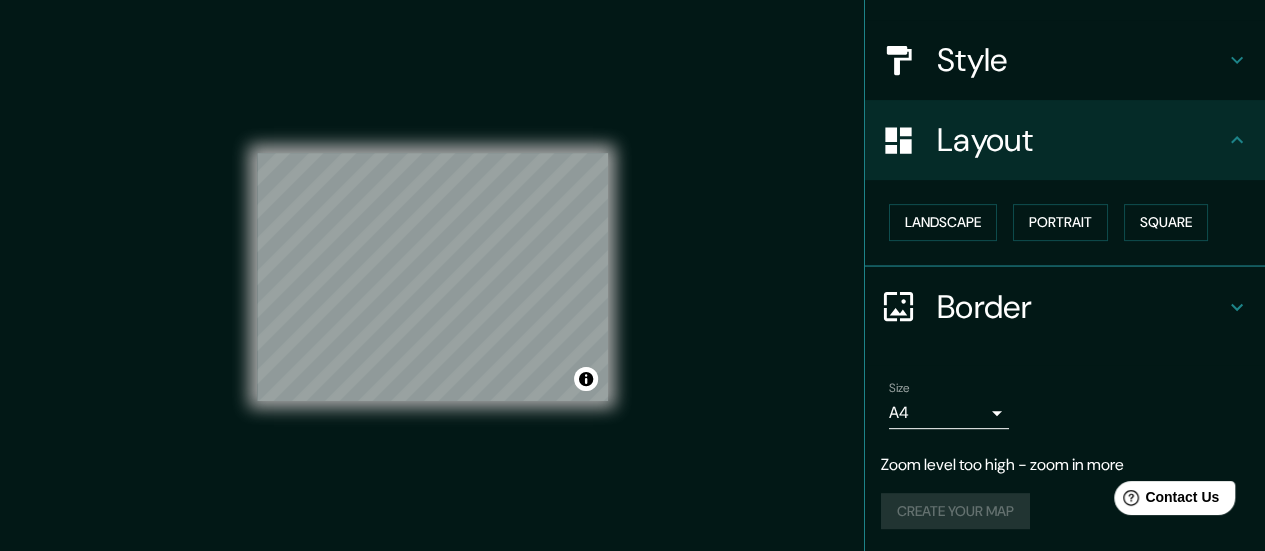 click on "Landscape Portrait Square" at bounding box center [1073, 222] 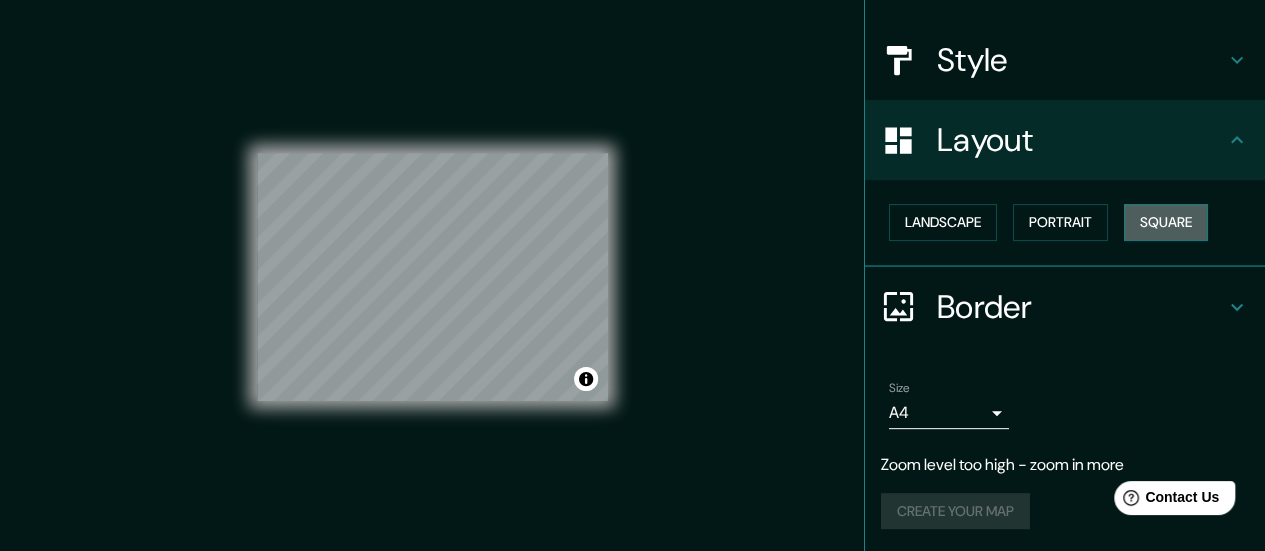 click on "Square" at bounding box center [1166, 222] 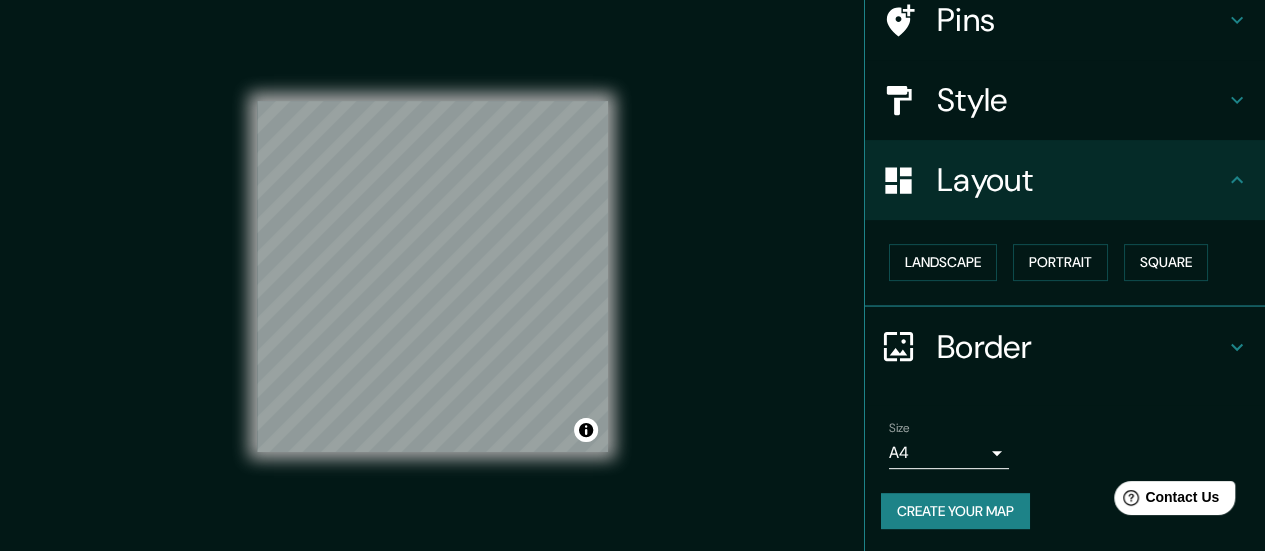 scroll, scrollTop: 206, scrollLeft: 0, axis: vertical 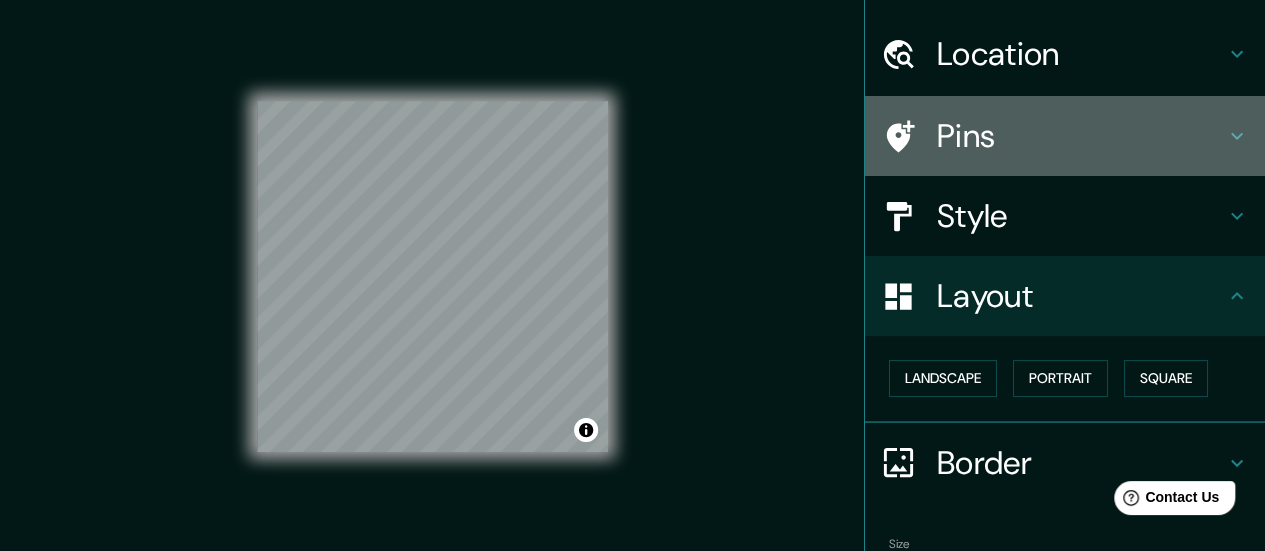 click on "Pins" at bounding box center (1065, 136) 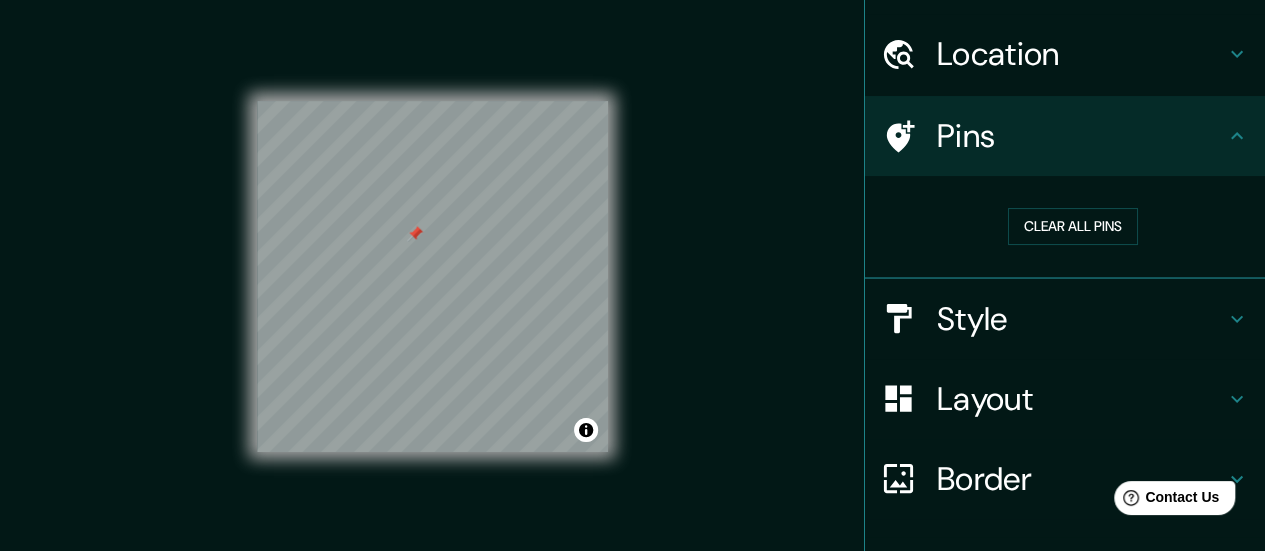 click at bounding box center (415, 234) 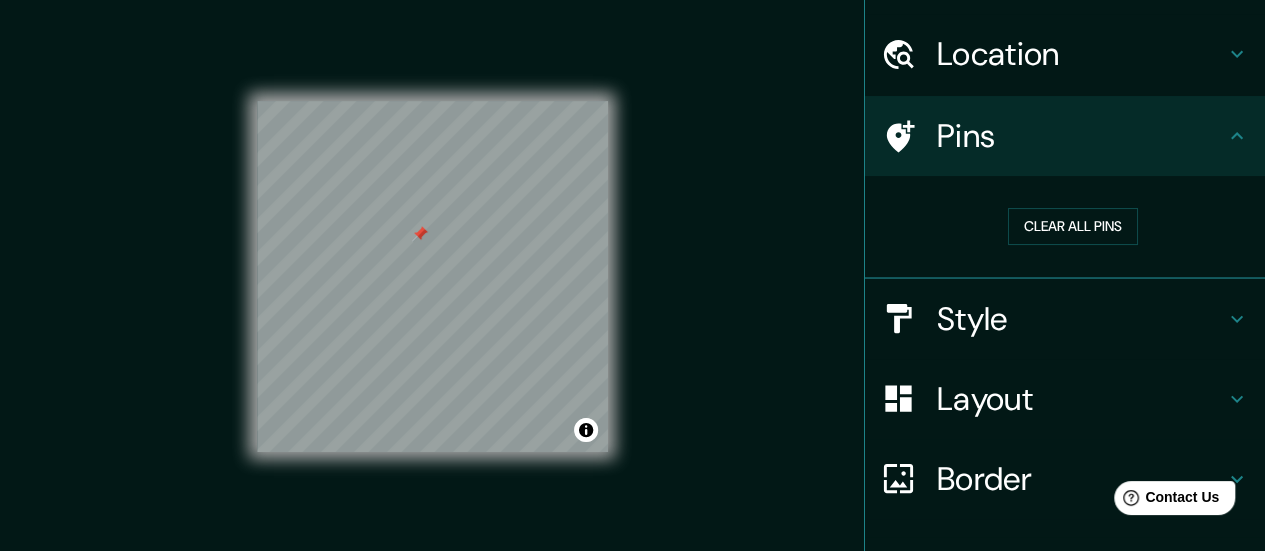click at bounding box center [420, 234] 